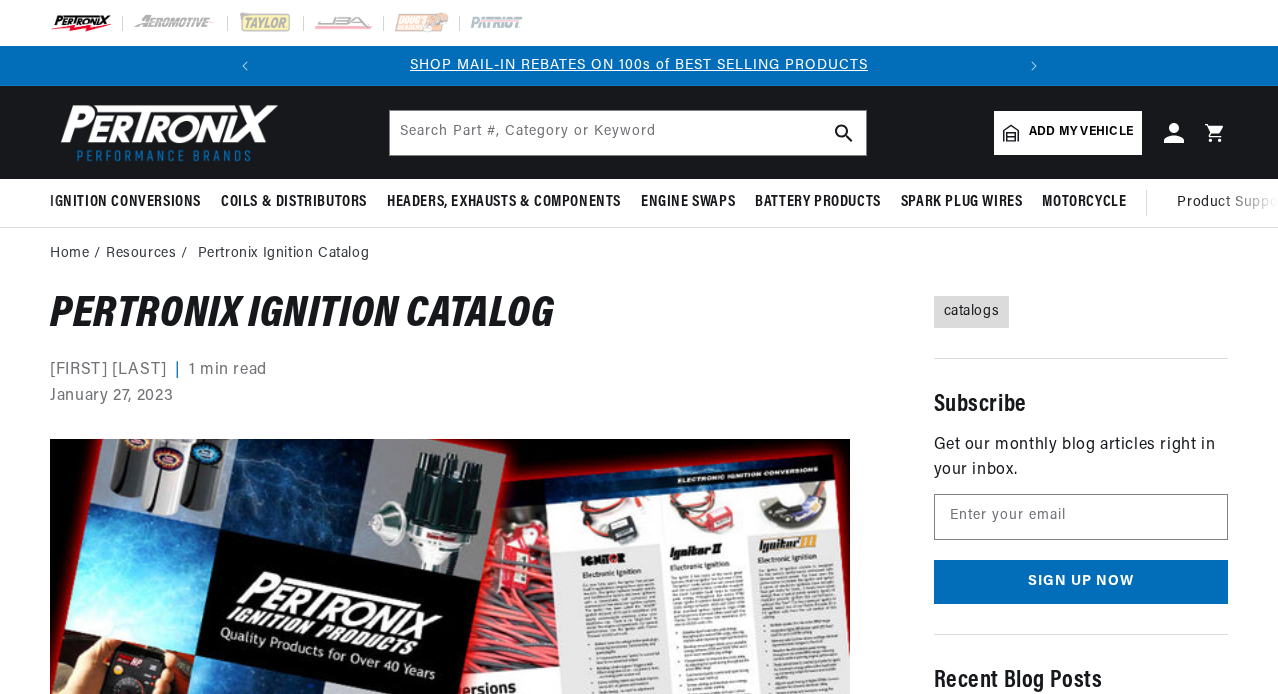 scroll, scrollTop: 0, scrollLeft: 0, axis: both 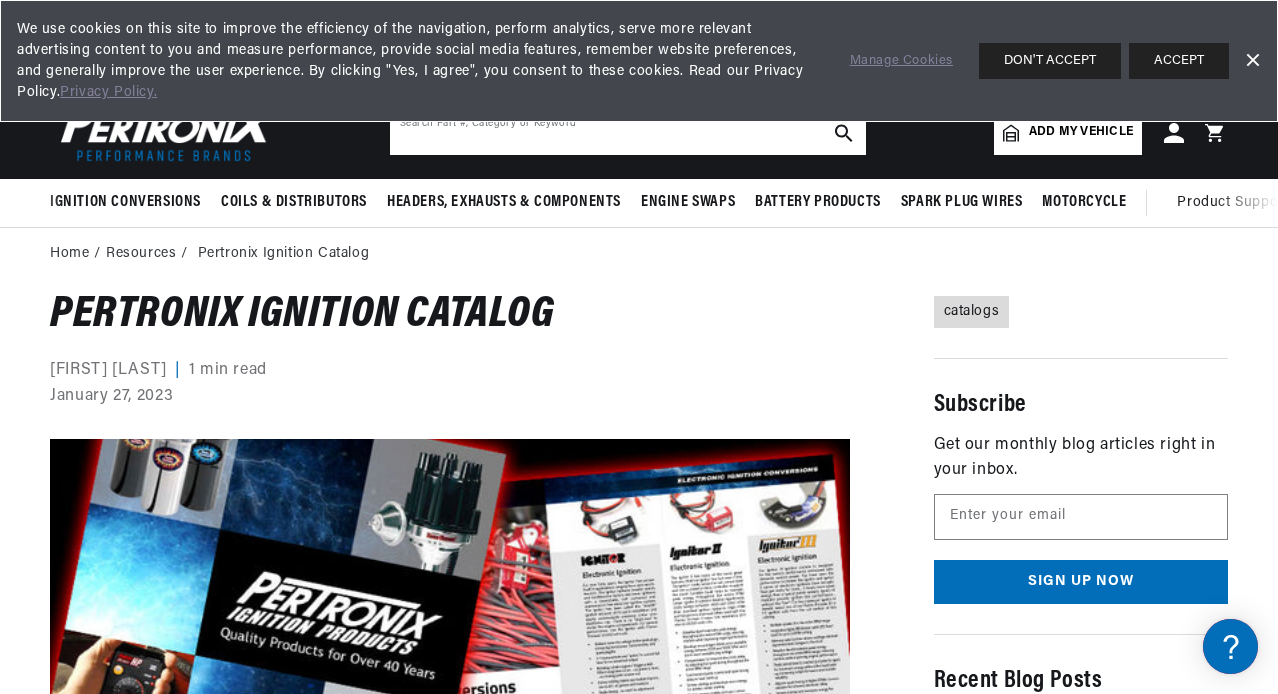 click at bounding box center (628, 133) 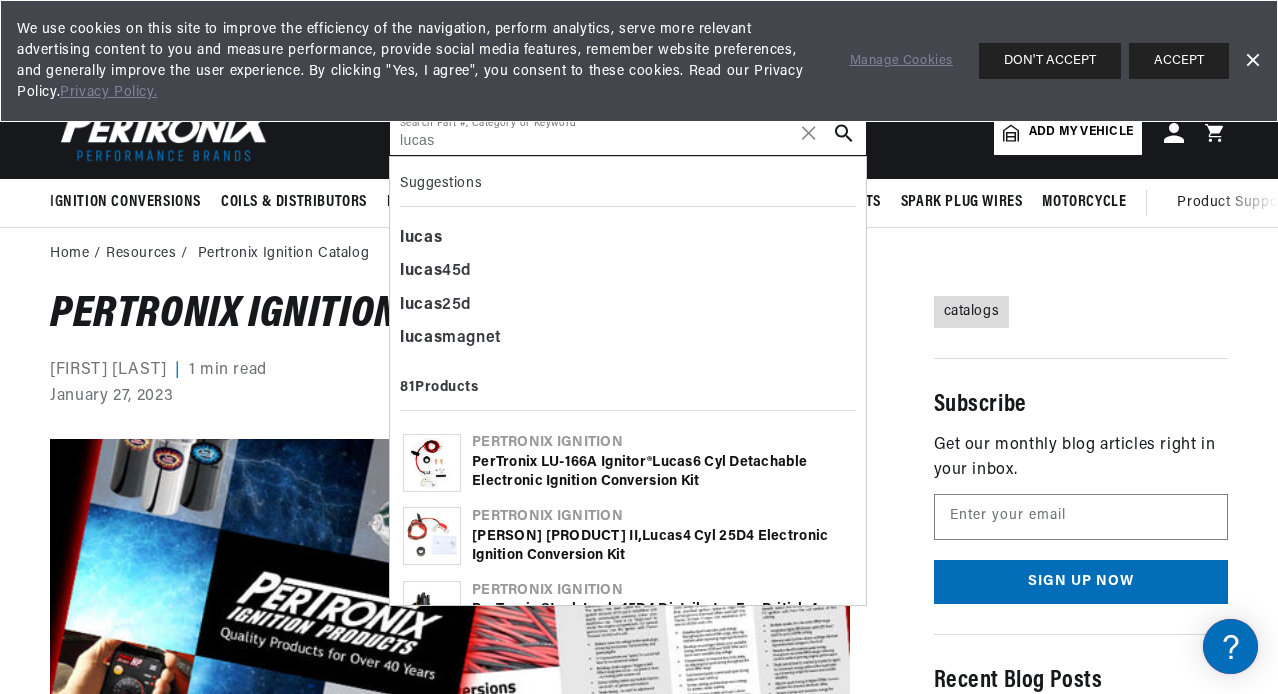 scroll, scrollTop: 0, scrollLeft: 0, axis: both 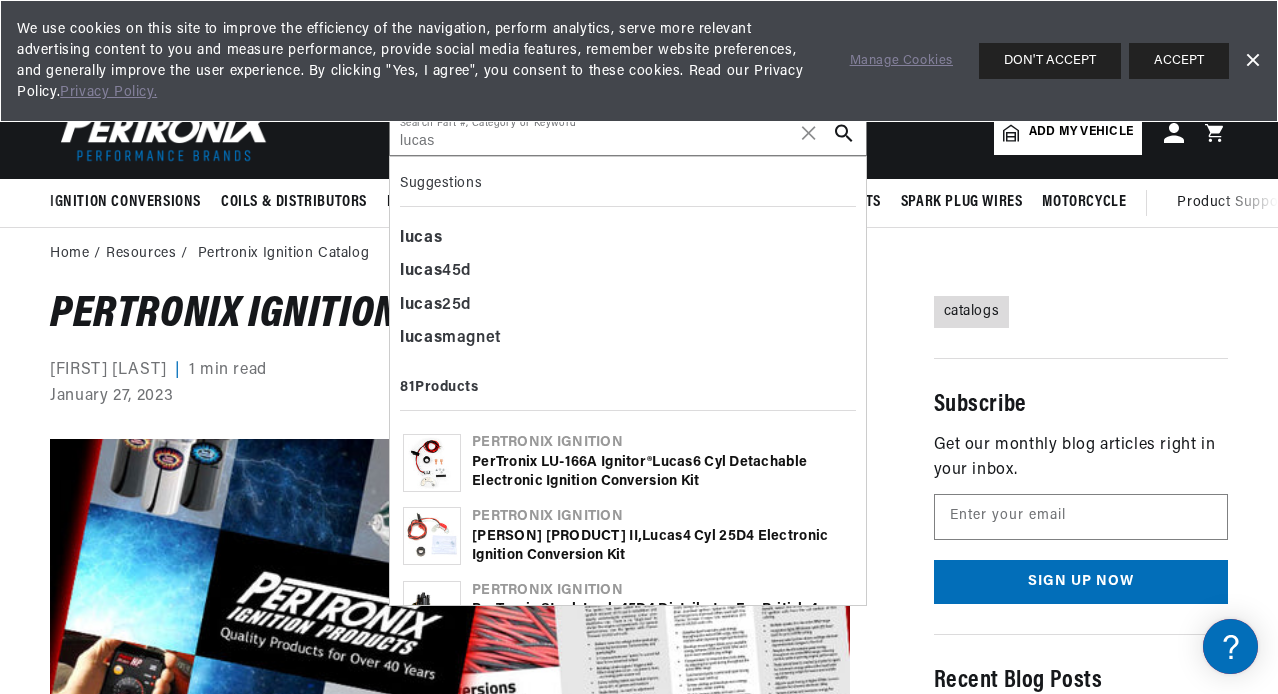 click on "Dismiss Banner" at bounding box center [1252, 61] 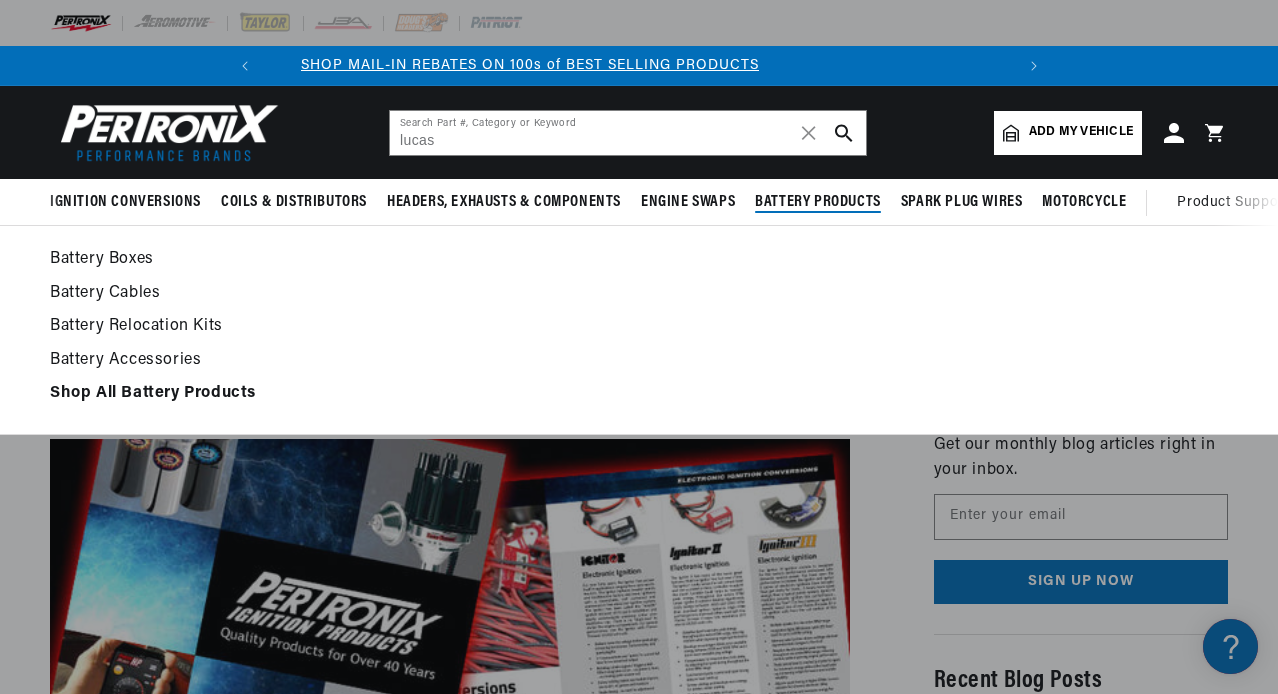 scroll, scrollTop: 0, scrollLeft: 0, axis: both 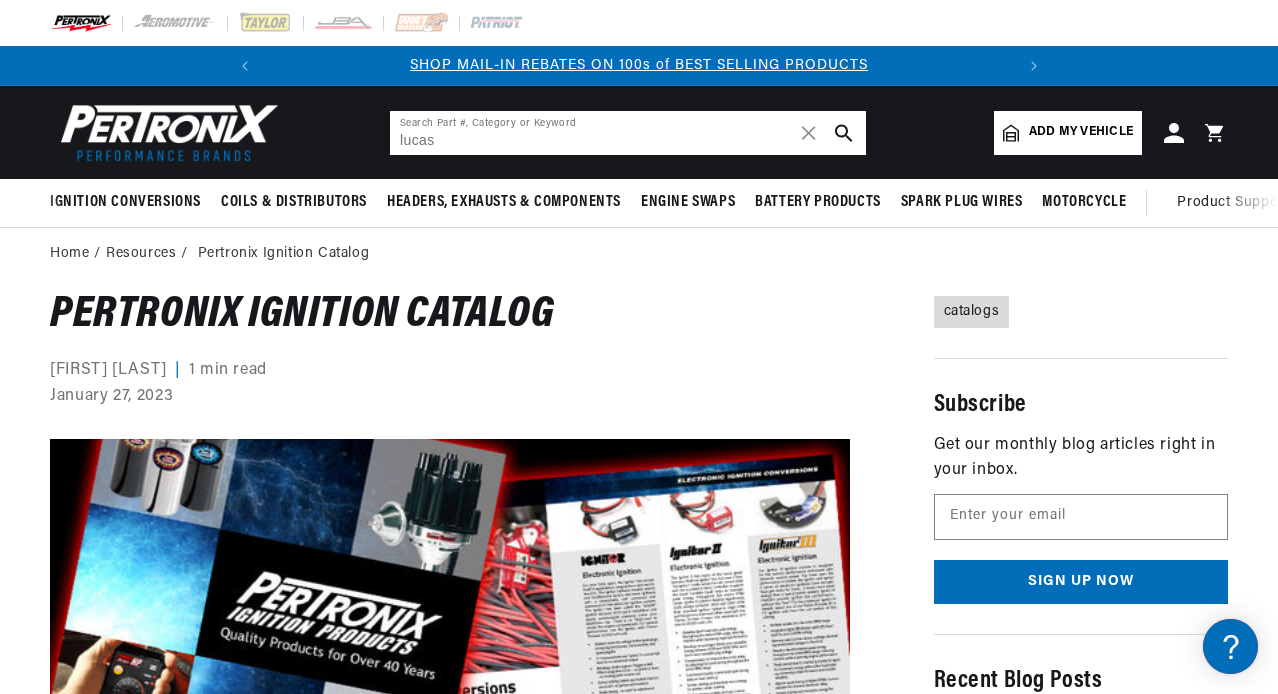 click on "lucas" at bounding box center (628, 133) 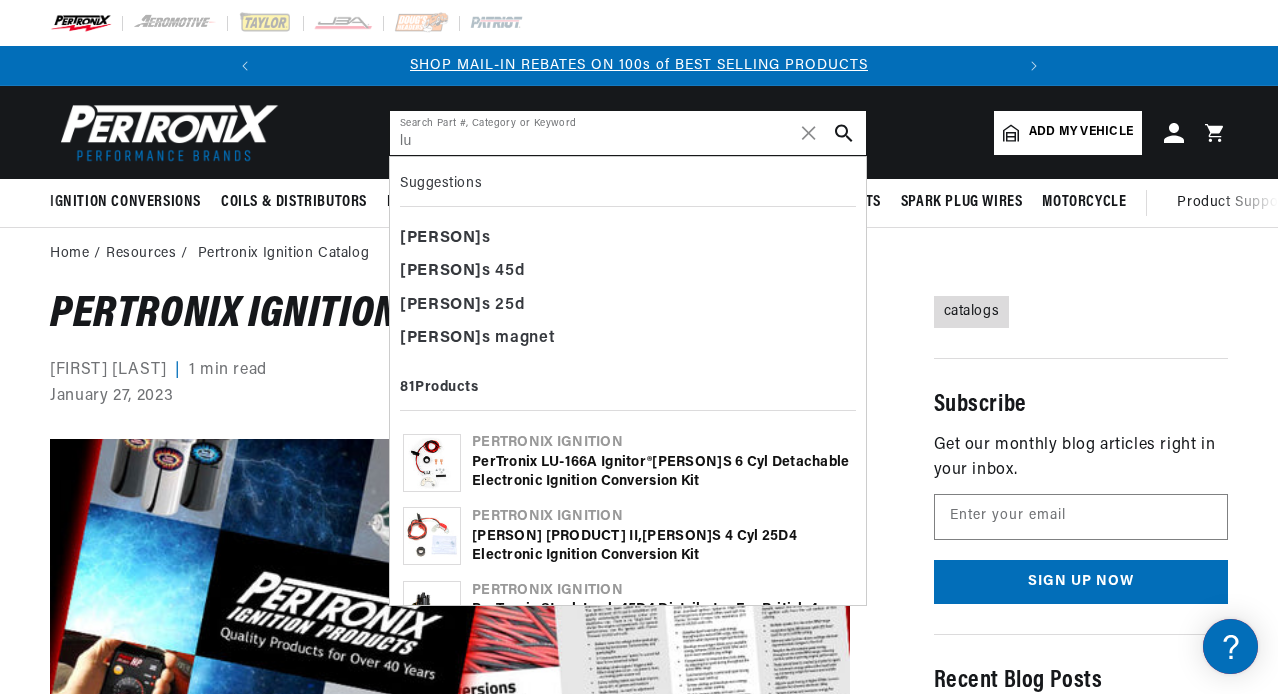 type on "l" 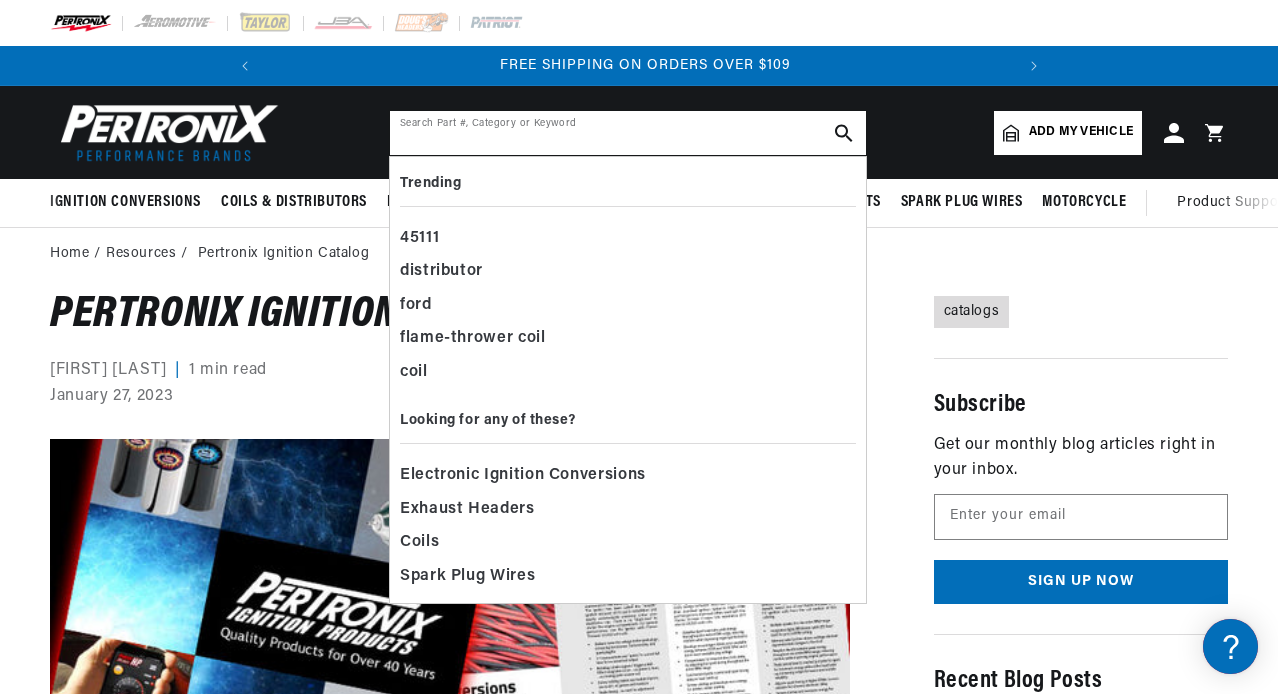 scroll, scrollTop: 0, scrollLeft: 746, axis: horizontal 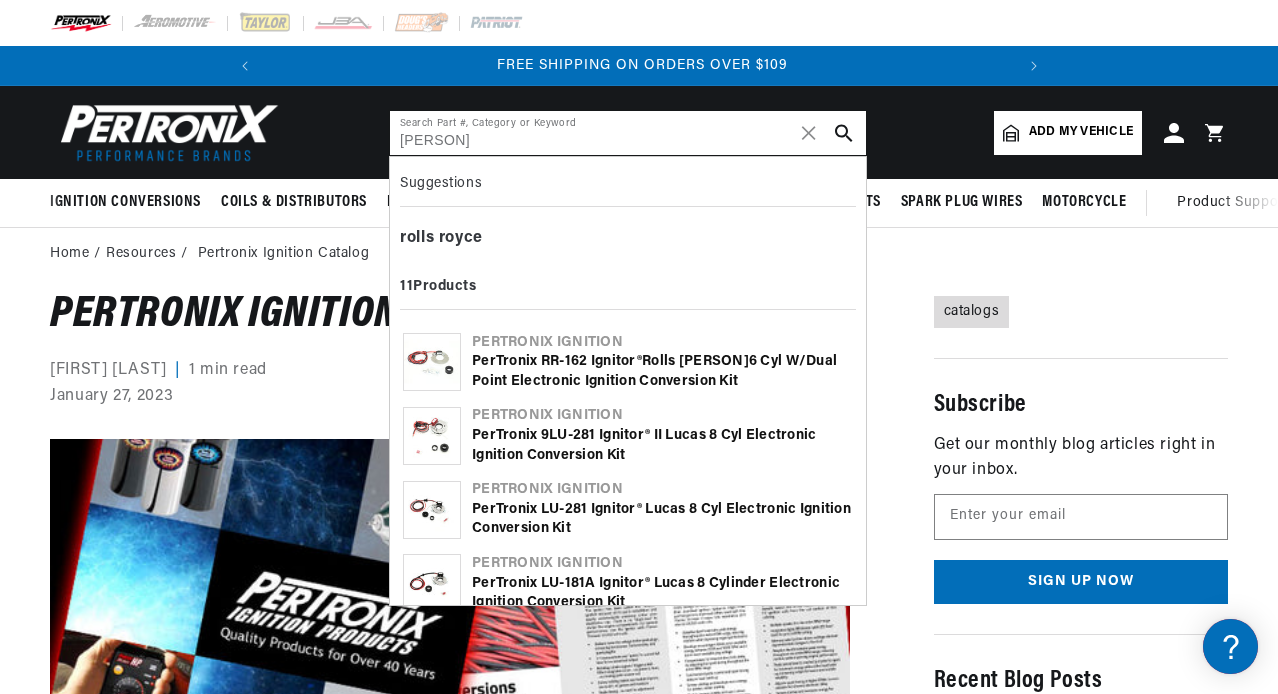 type on "rolls royce" 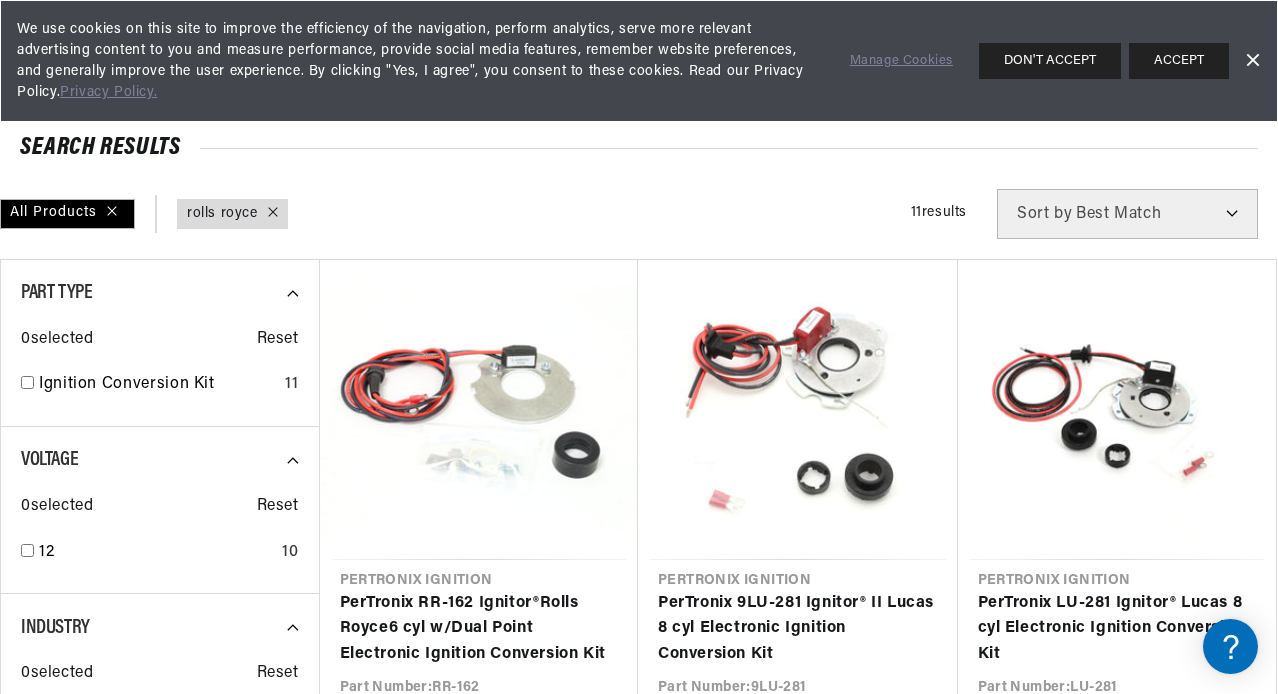 scroll, scrollTop: 120, scrollLeft: 0, axis: vertical 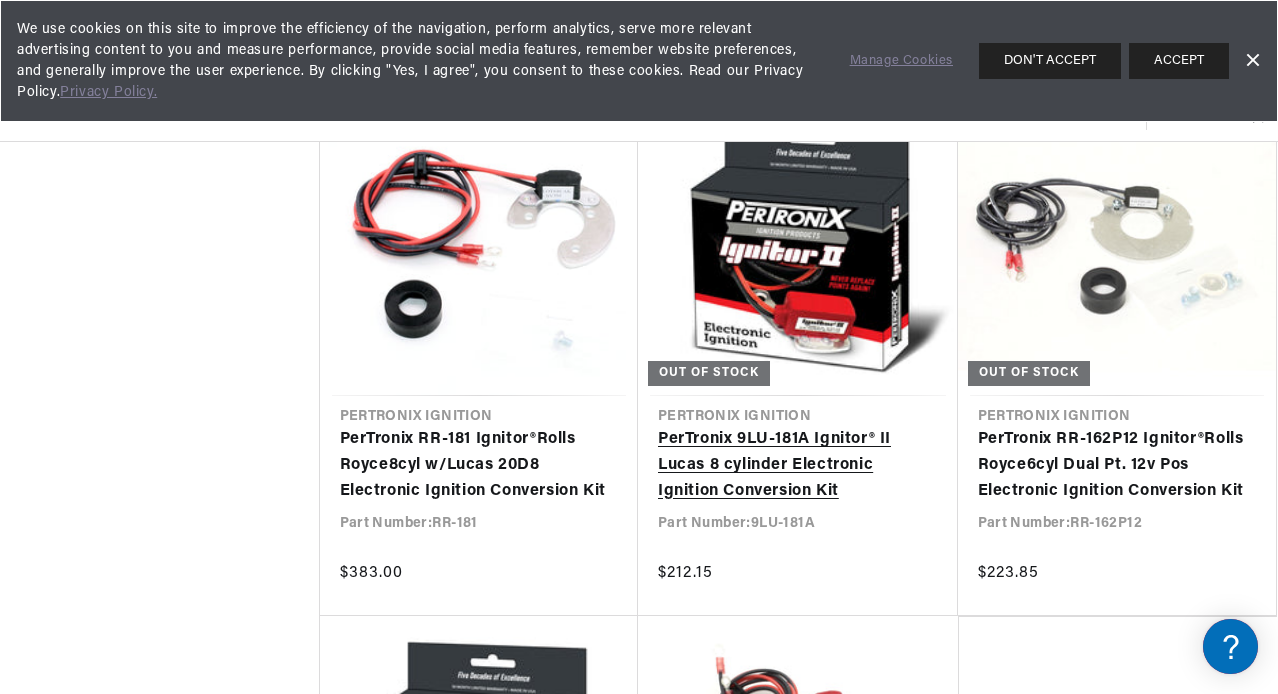 click on "PerTronix 9LU-181A Ignitor® II Lucas 8 cylinder Electronic Ignition Conversion Kit" at bounding box center (798, 465) 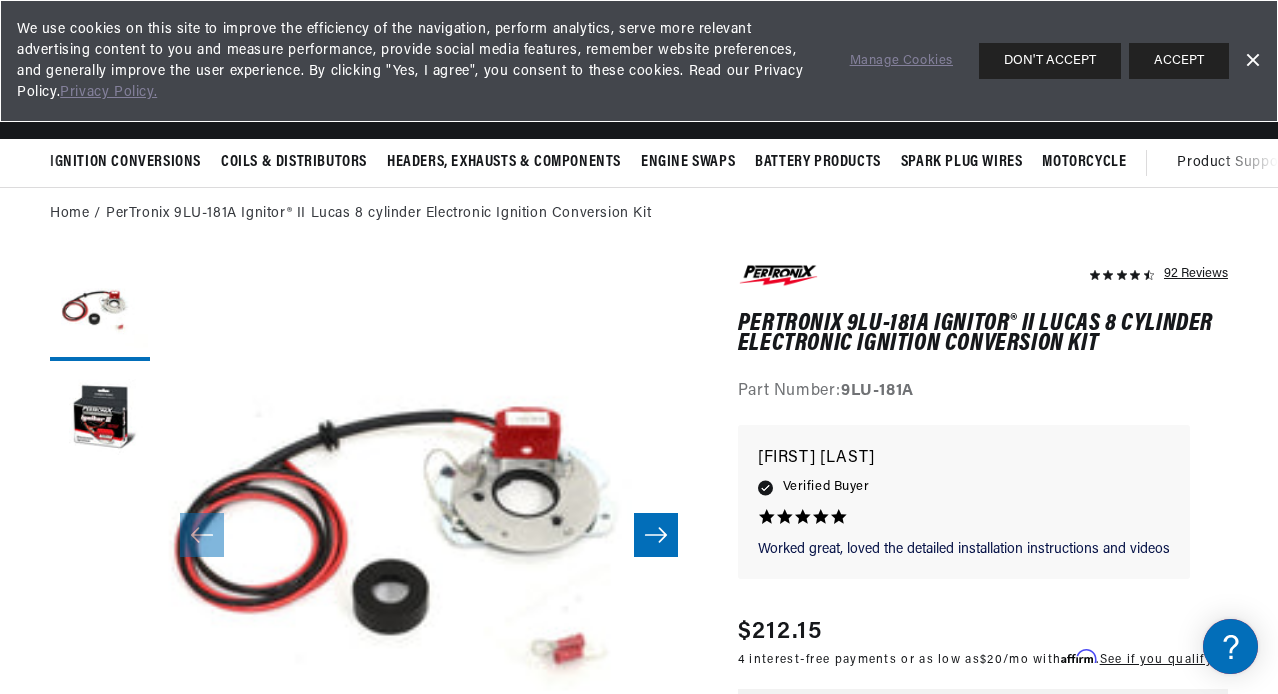 scroll, scrollTop: 80, scrollLeft: 0, axis: vertical 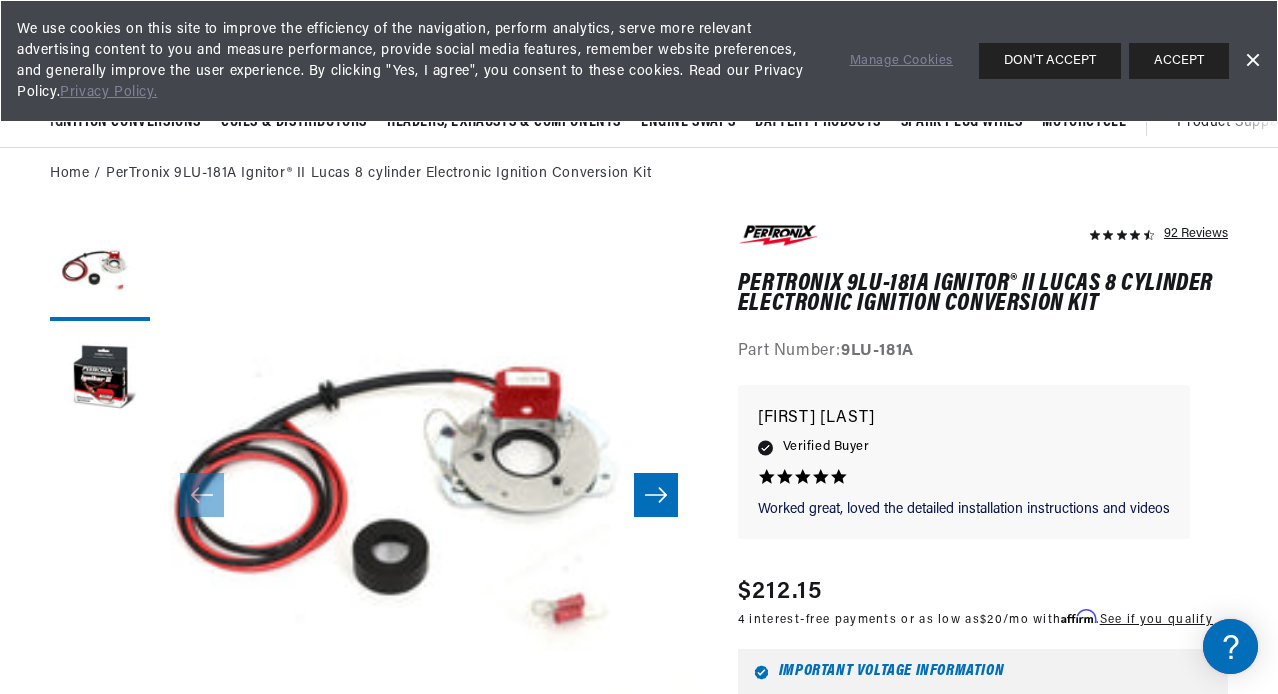 click on "Dismiss Banner" at bounding box center [1252, 61] 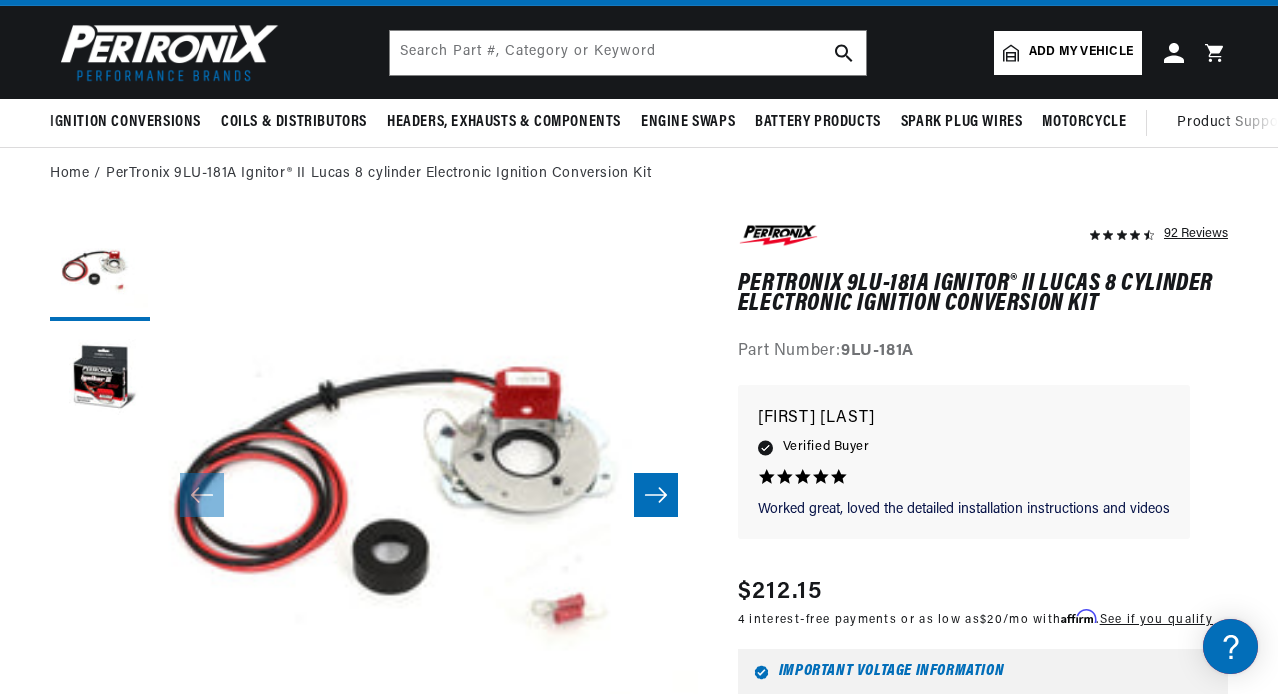 scroll, scrollTop: 120, scrollLeft: 0, axis: vertical 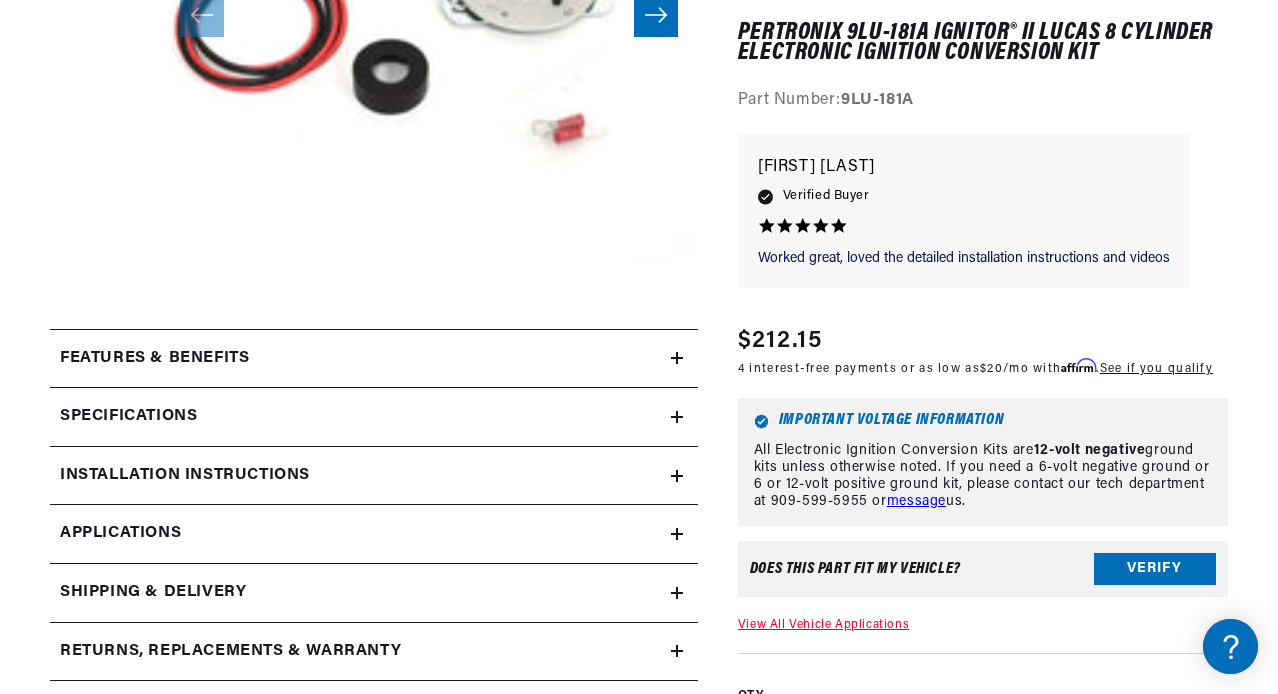 click on "Applications" at bounding box center (120, 534) 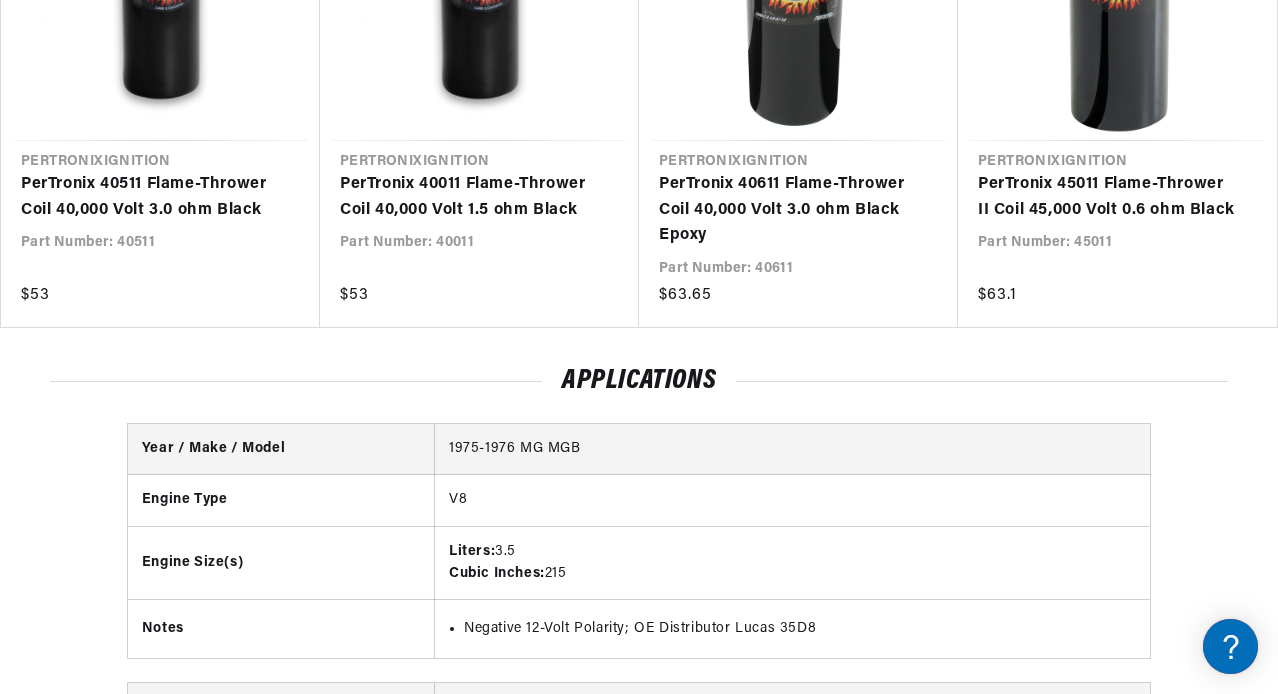 scroll, scrollTop: 4373, scrollLeft: 0, axis: vertical 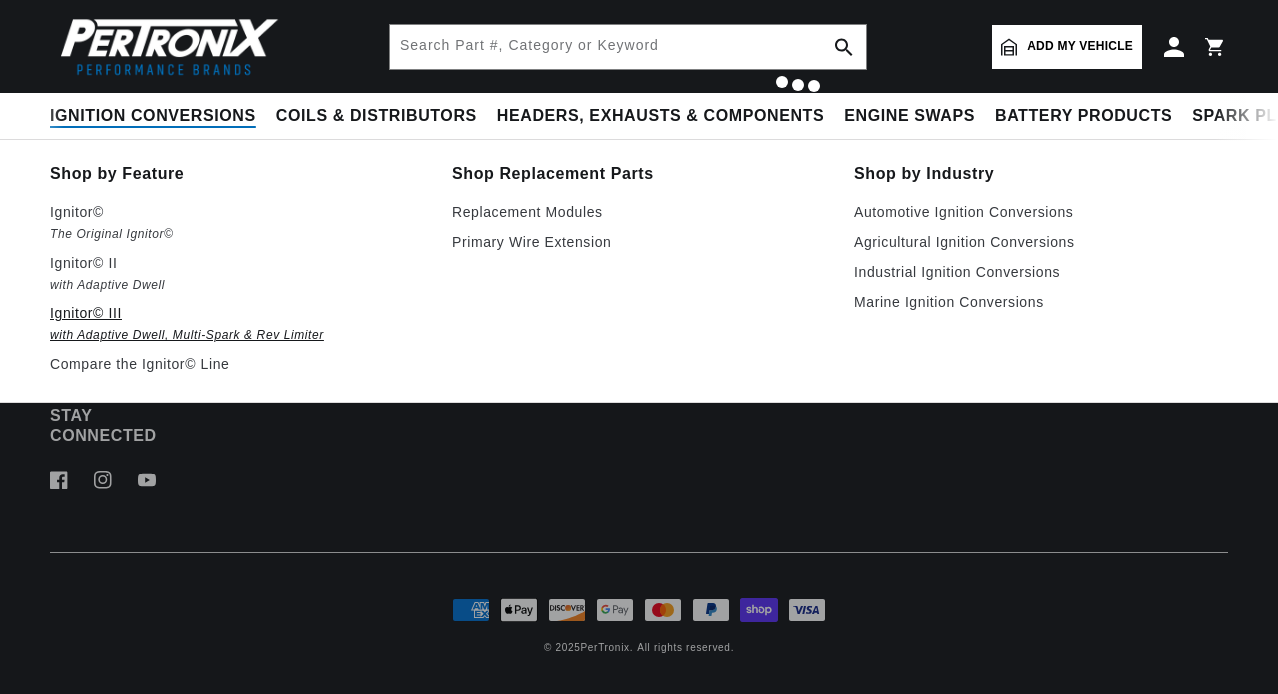 type on "rolls royce" 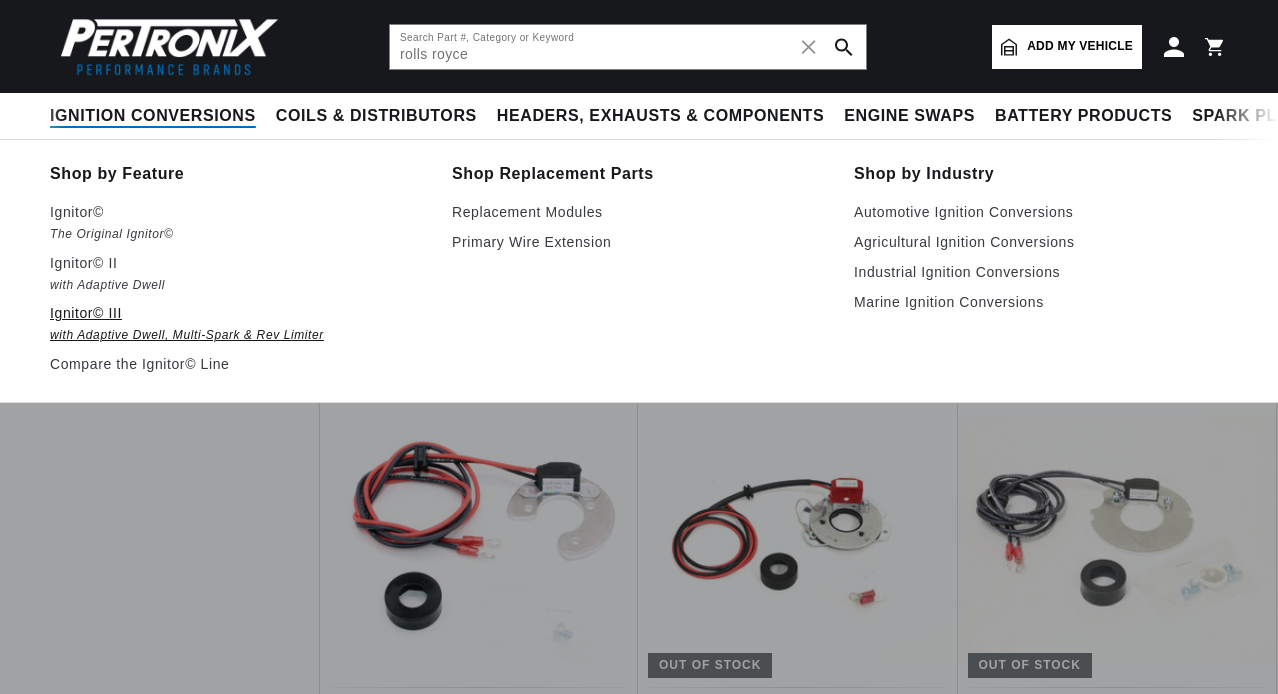 scroll, scrollTop: 1028, scrollLeft: 0, axis: vertical 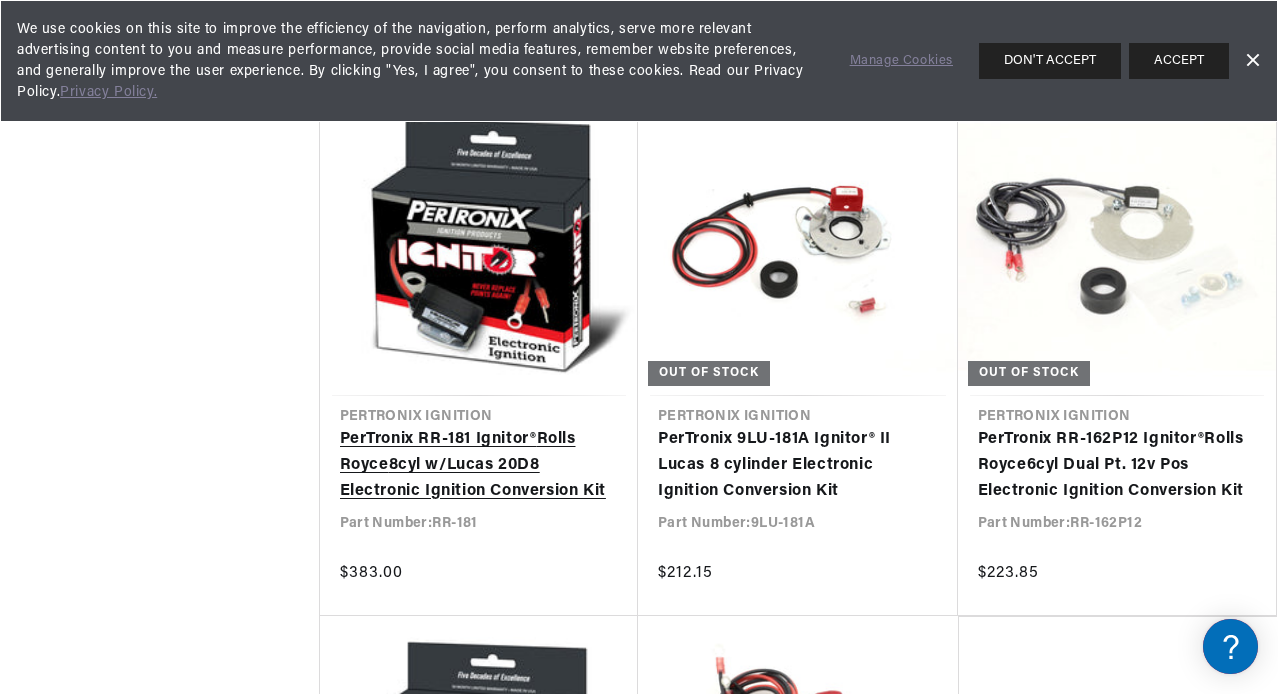 click on "PerTronix RR-181 Ignitor®  Rolls   Royce  8cyl w/Lucas 20D8 Electronic Ignition Conversion Kit" at bounding box center (479, 465) 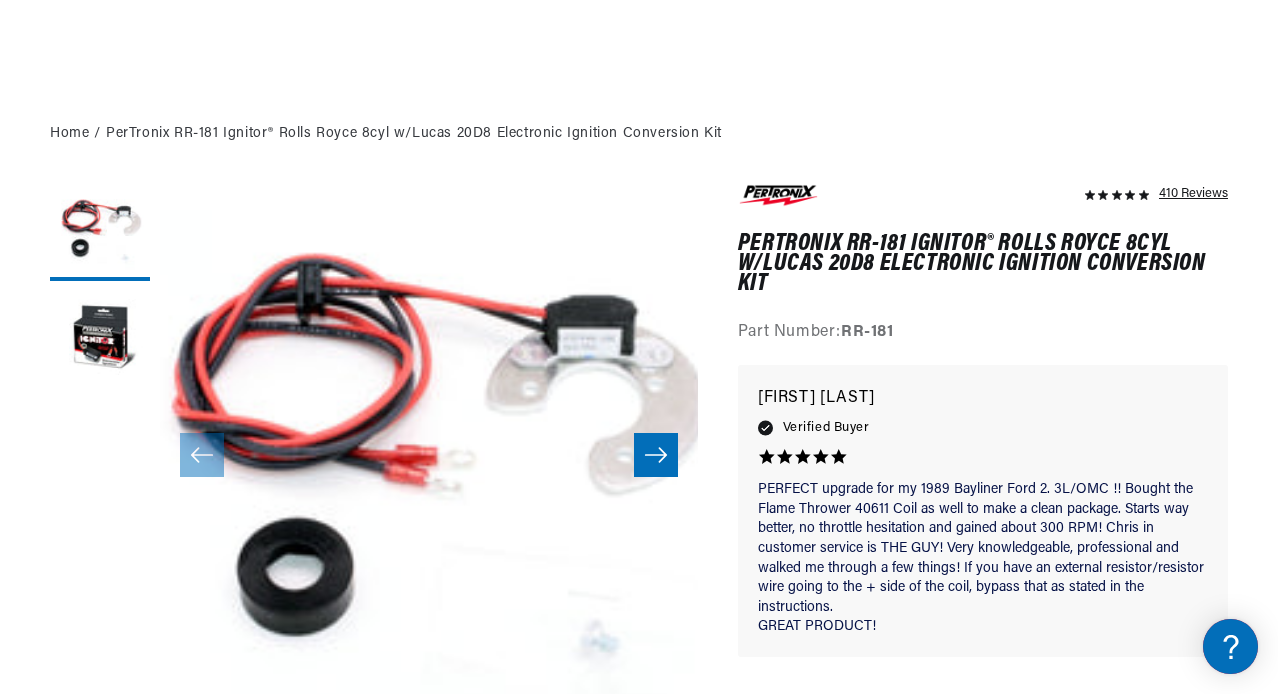 scroll, scrollTop: 240, scrollLeft: 0, axis: vertical 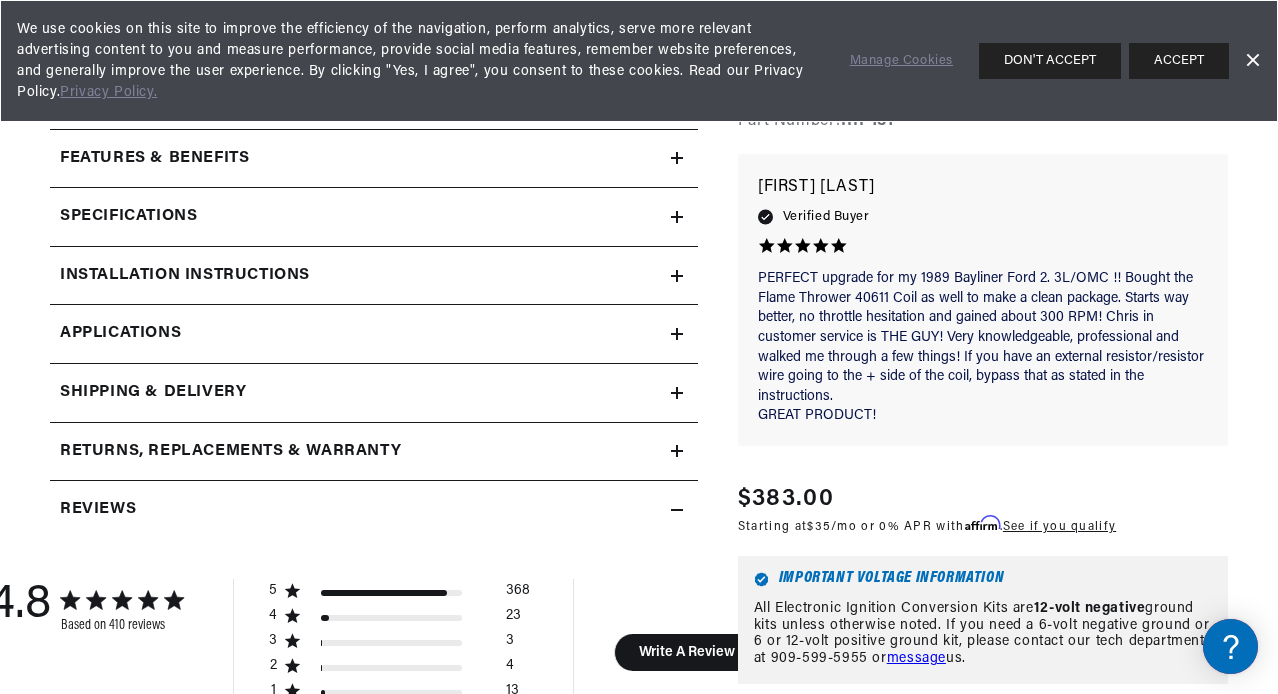 click on "Applications" at bounding box center [120, 334] 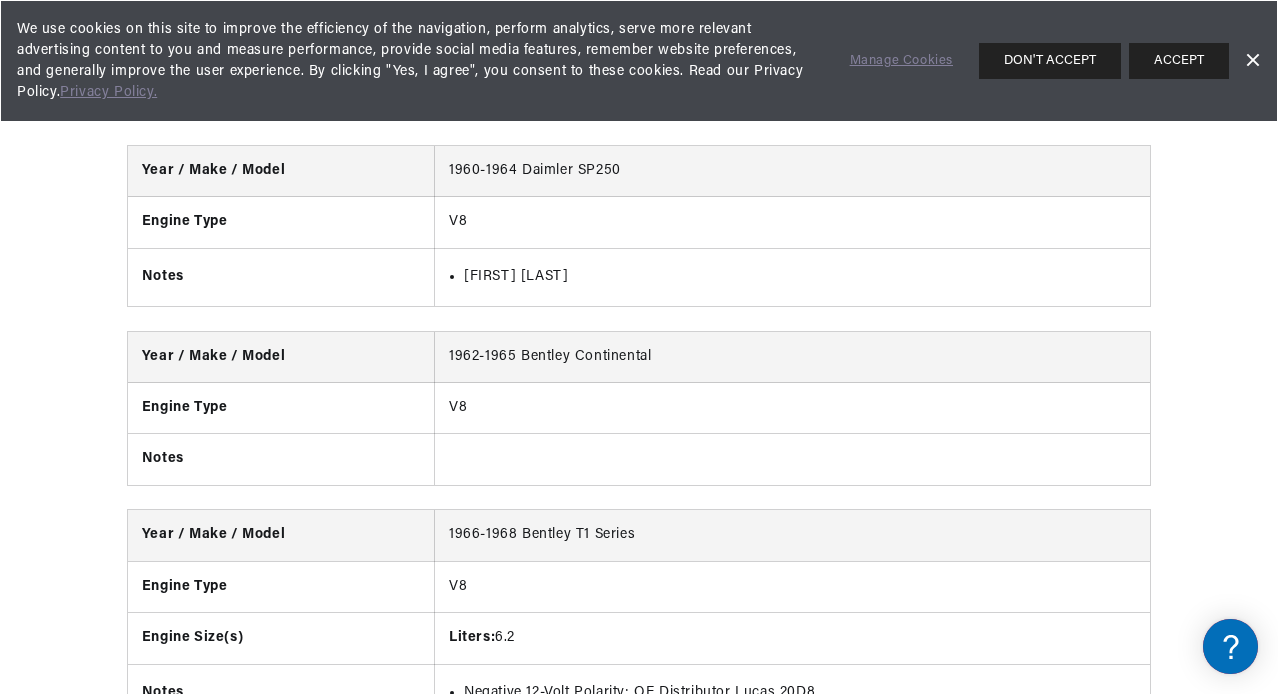 scroll, scrollTop: 4388, scrollLeft: 0, axis: vertical 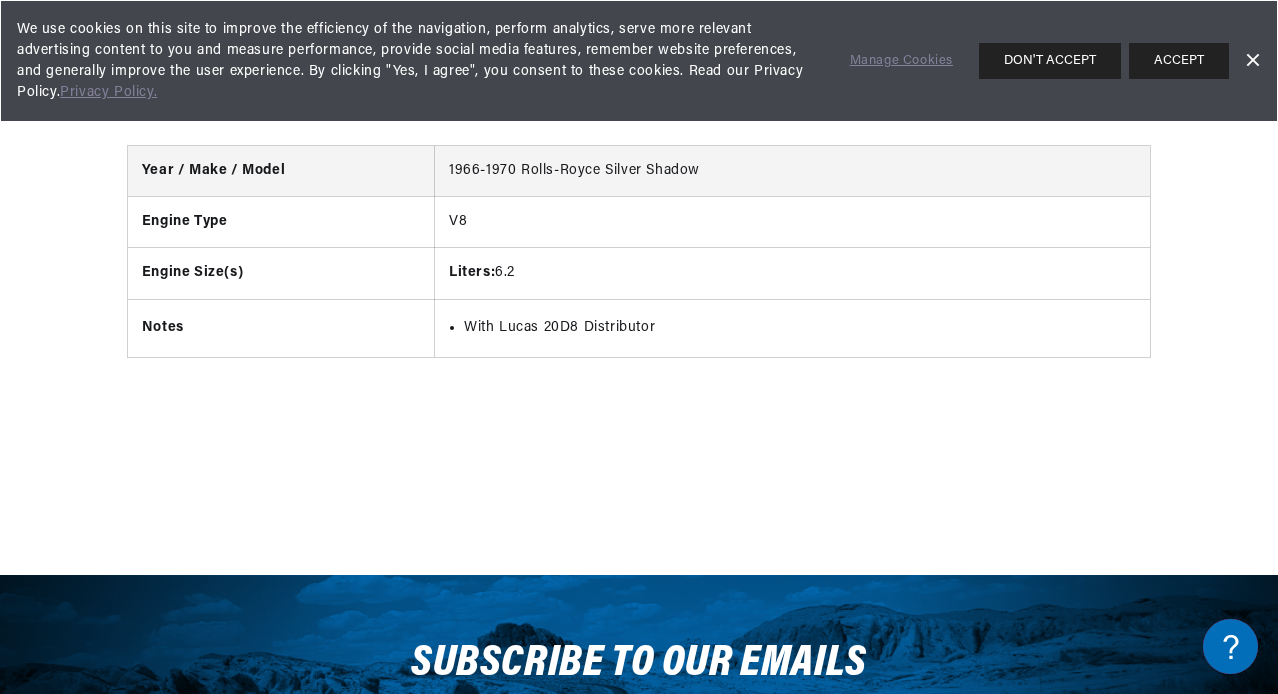 click on "Dismiss Banner" at bounding box center (1252, 61) 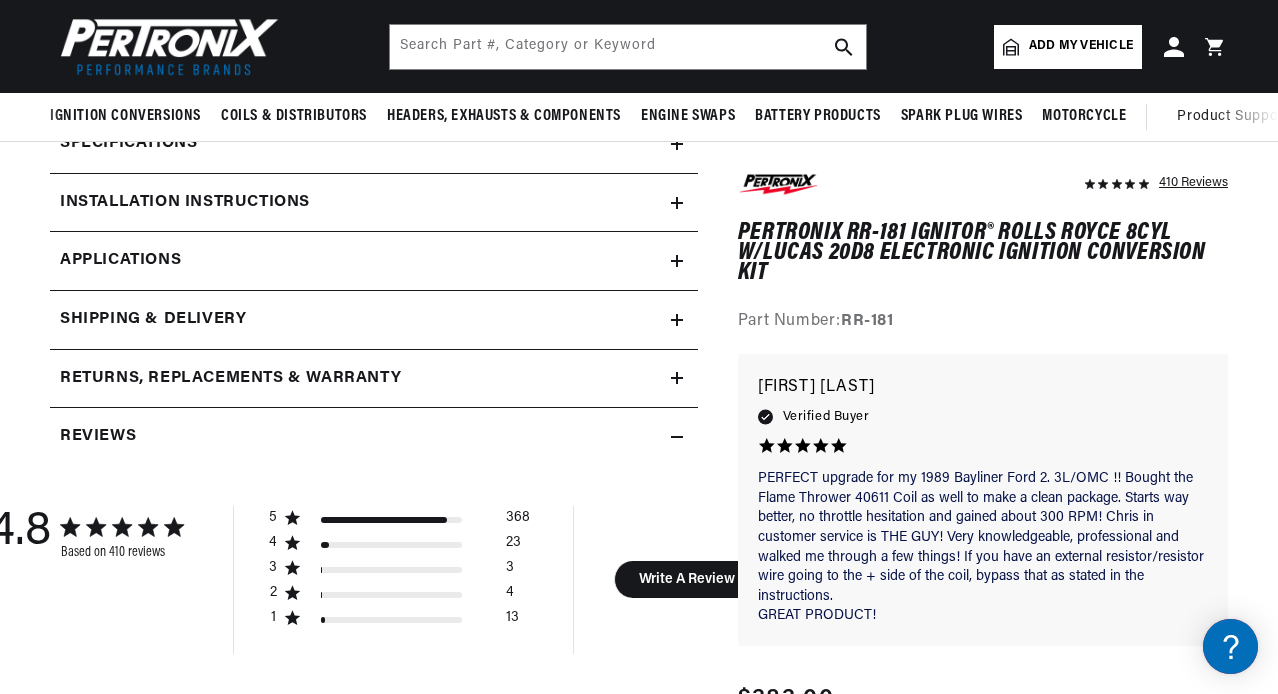 scroll, scrollTop: 760, scrollLeft: 0, axis: vertical 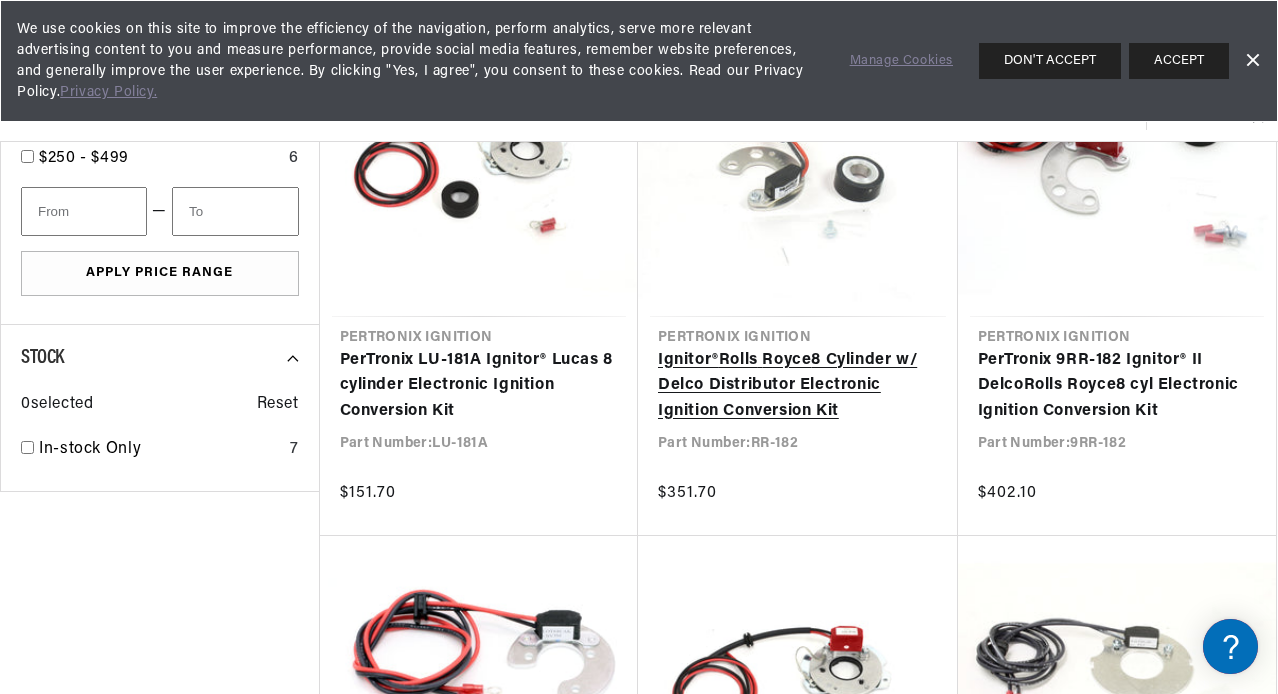 click on "Ignitor®  Rolls   Royce  8 Cylinder w/ Delco Distributor Electronic Ignition Conversion Kit" at bounding box center (798, 386) 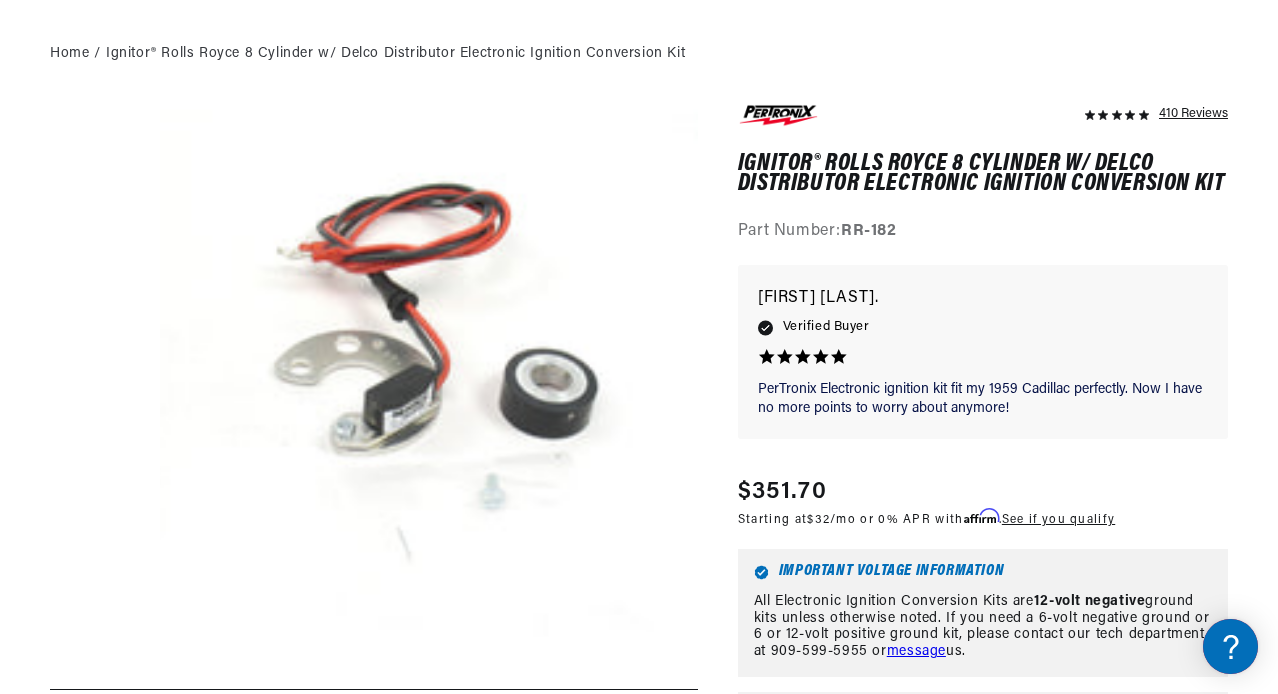 scroll, scrollTop: 240, scrollLeft: 0, axis: vertical 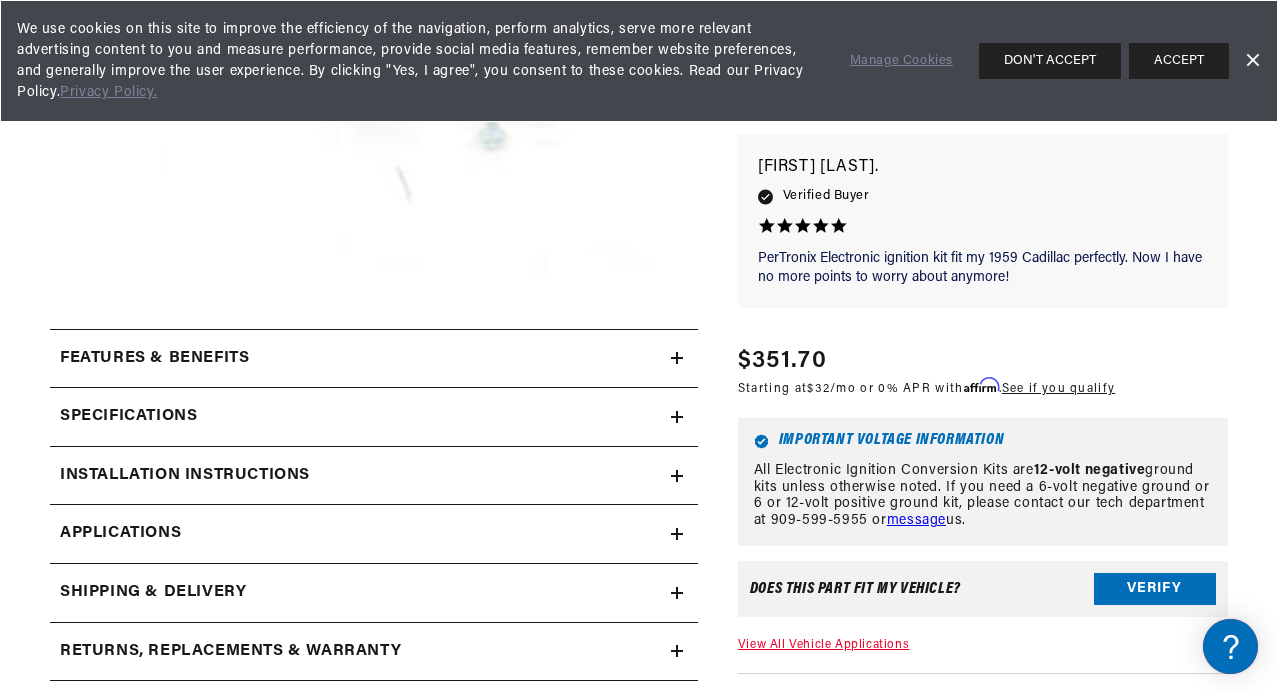 click on "Applications" at bounding box center (120, 534) 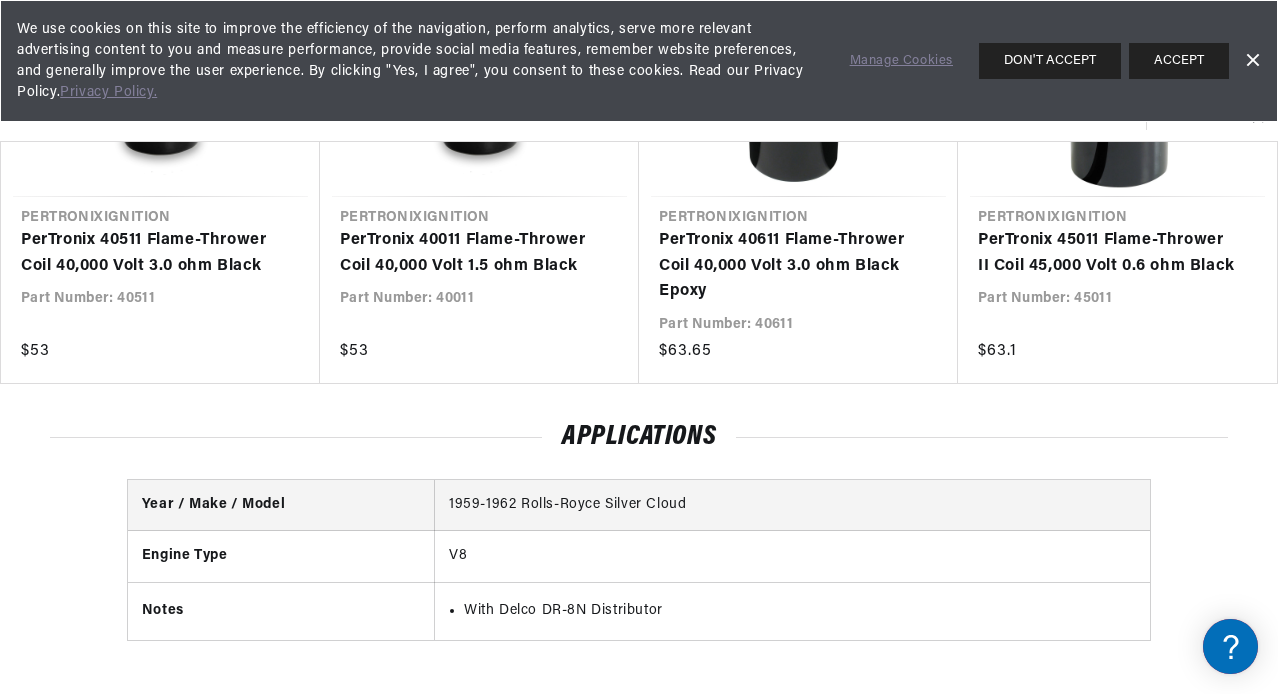 scroll, scrollTop: 3944, scrollLeft: 0, axis: vertical 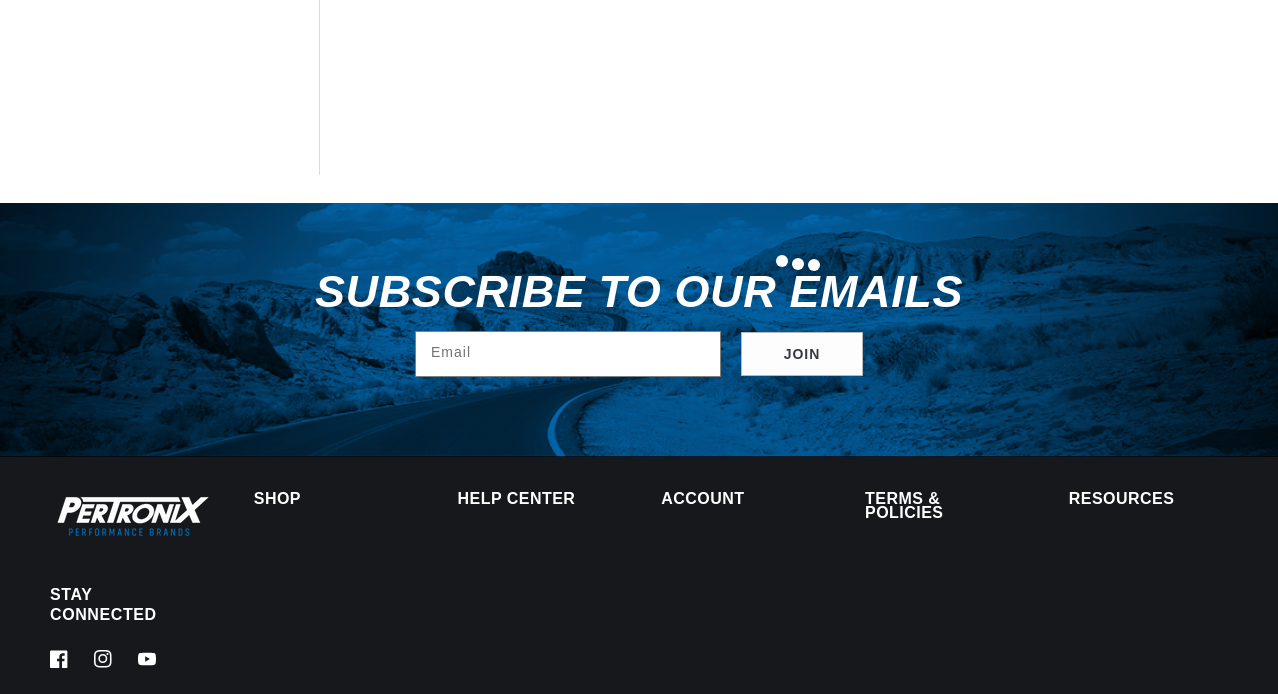 type on "rolls royce" 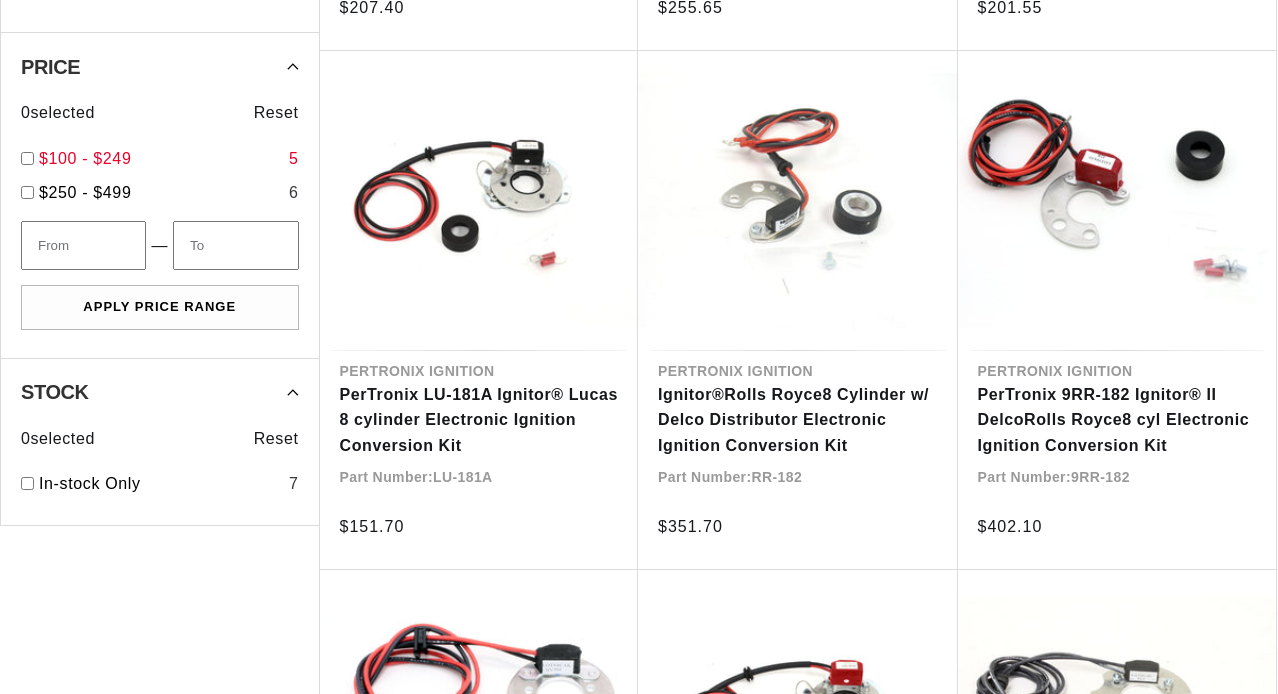 scroll, scrollTop: 846, scrollLeft: 0, axis: vertical 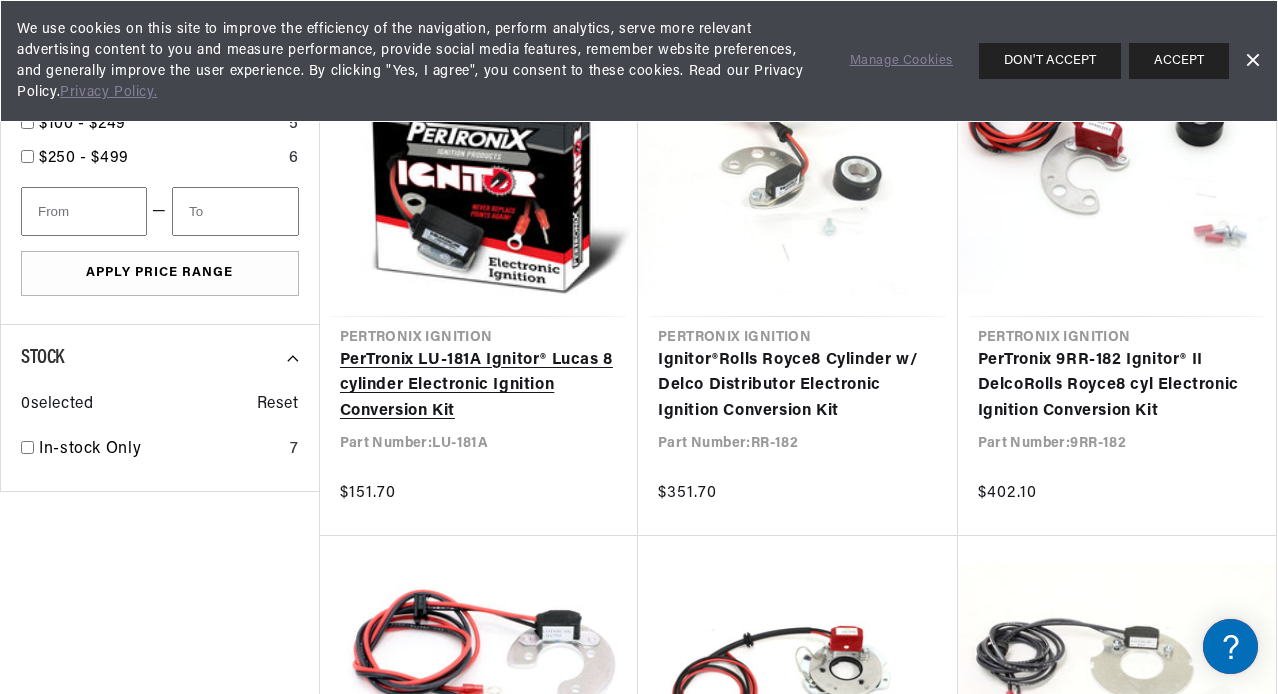 click on "PerTronix LU-181A Ignitor® Lucas 8 cylinder Electronic Ignition Conversion Kit" at bounding box center [479, 386] 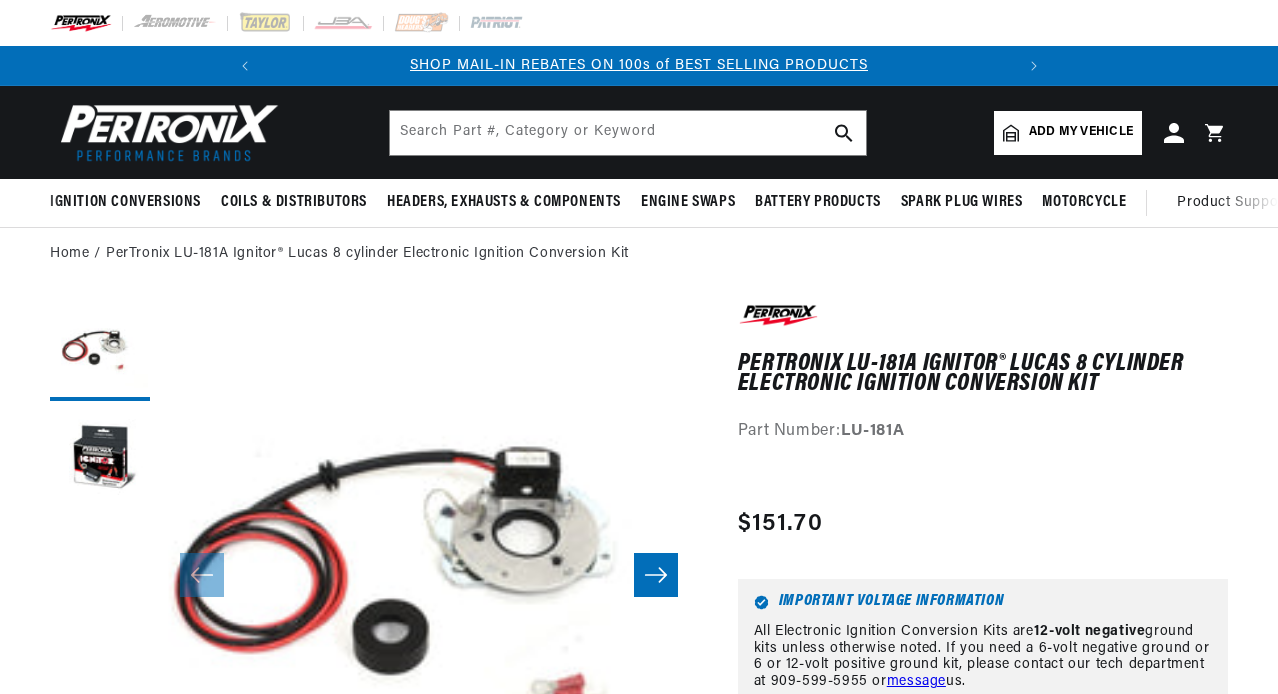 scroll, scrollTop: 0, scrollLeft: 0, axis: both 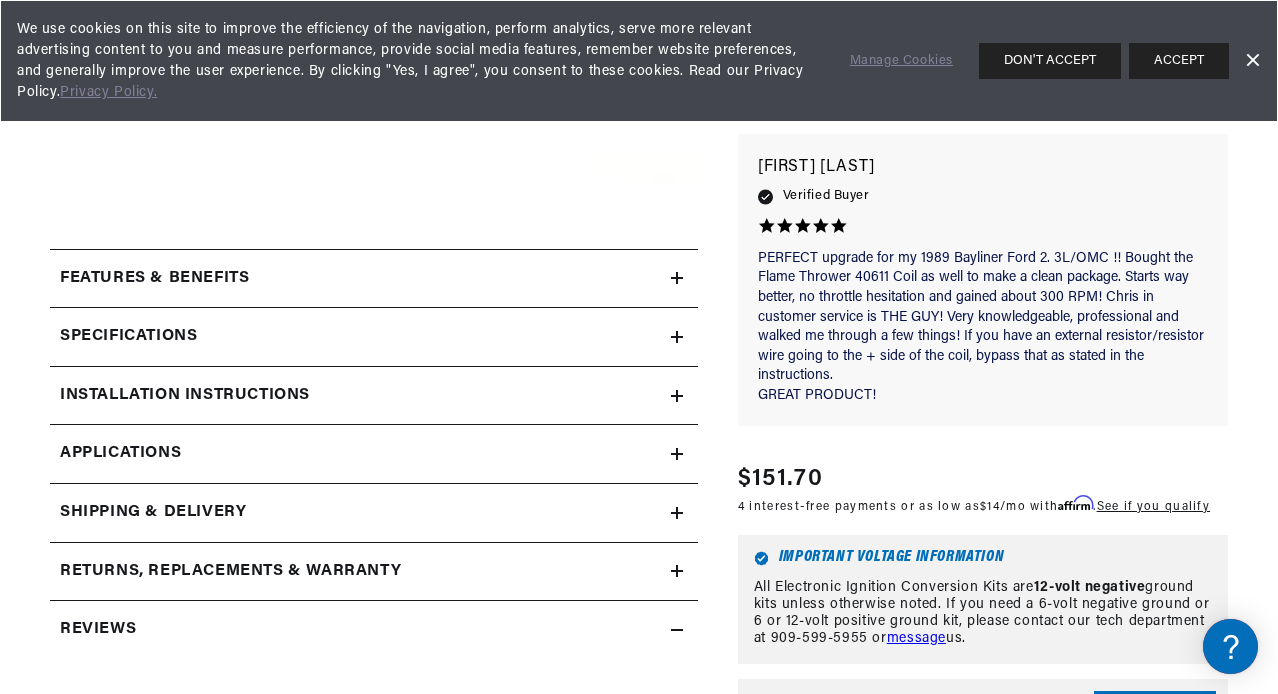 click on "Applications" at bounding box center [120, 454] 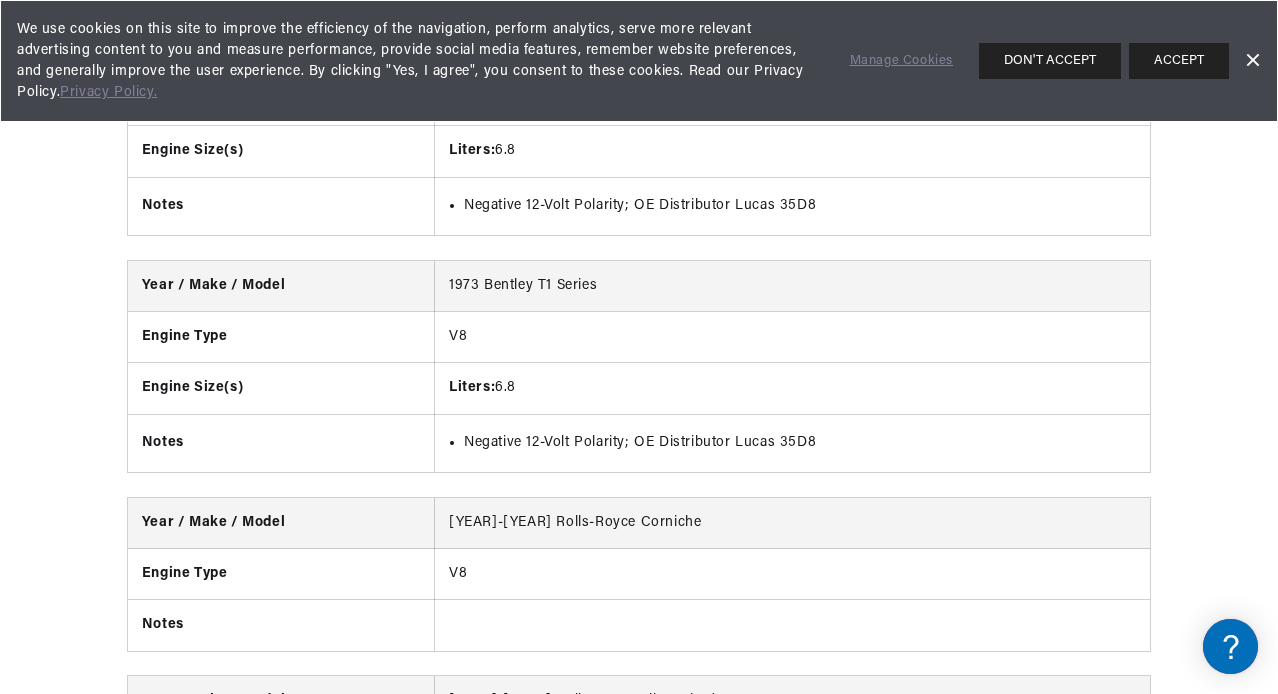 scroll, scrollTop: 4853, scrollLeft: 0, axis: vertical 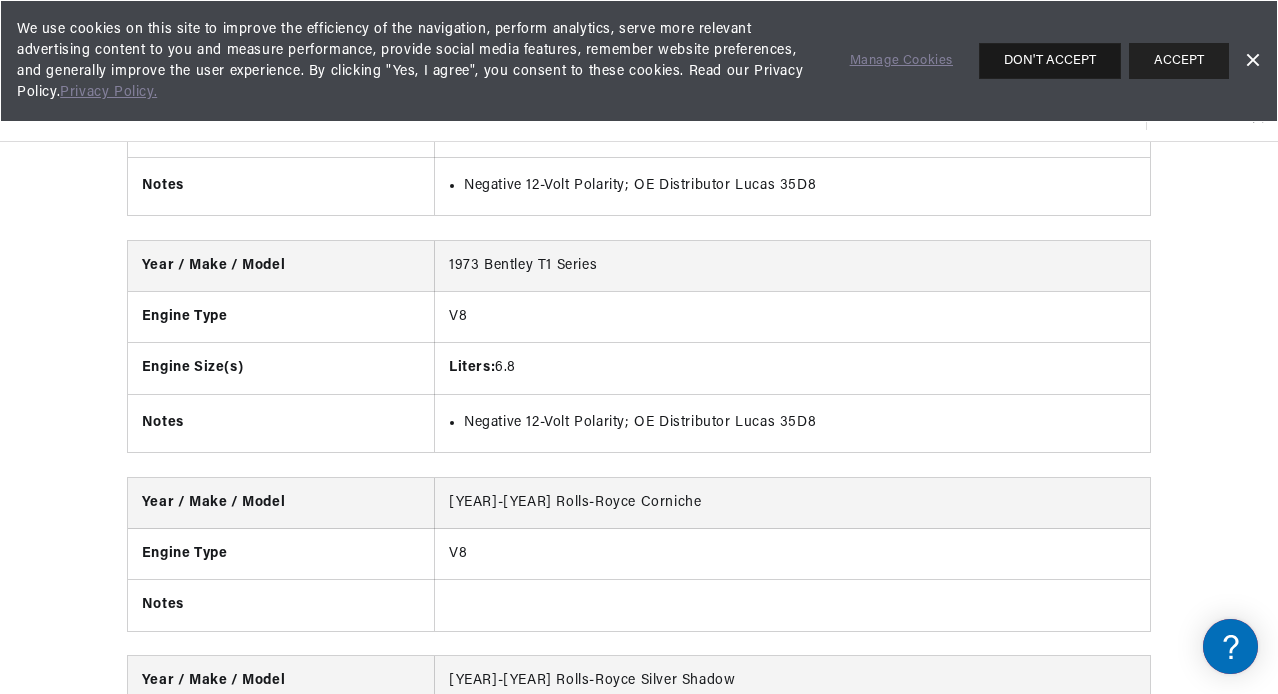 click on "DON'T ACCEPT" at bounding box center (1050, 61) 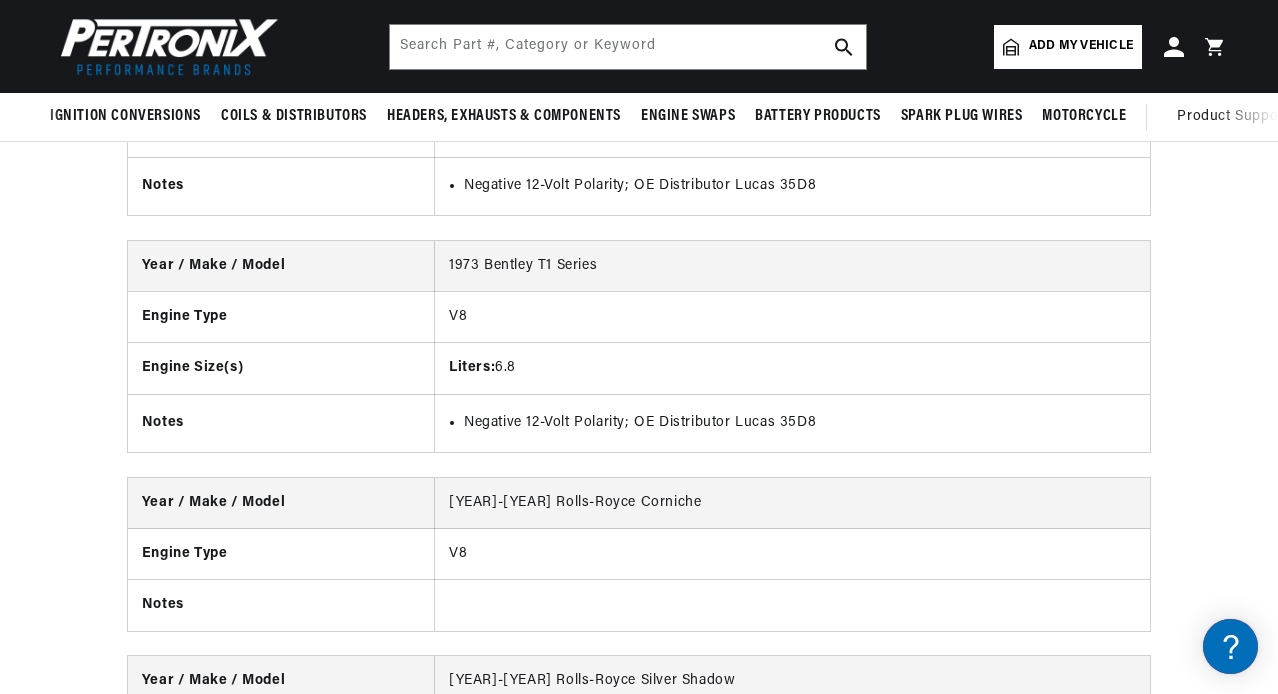 click on "Add my vehicle" at bounding box center (1081, 46) 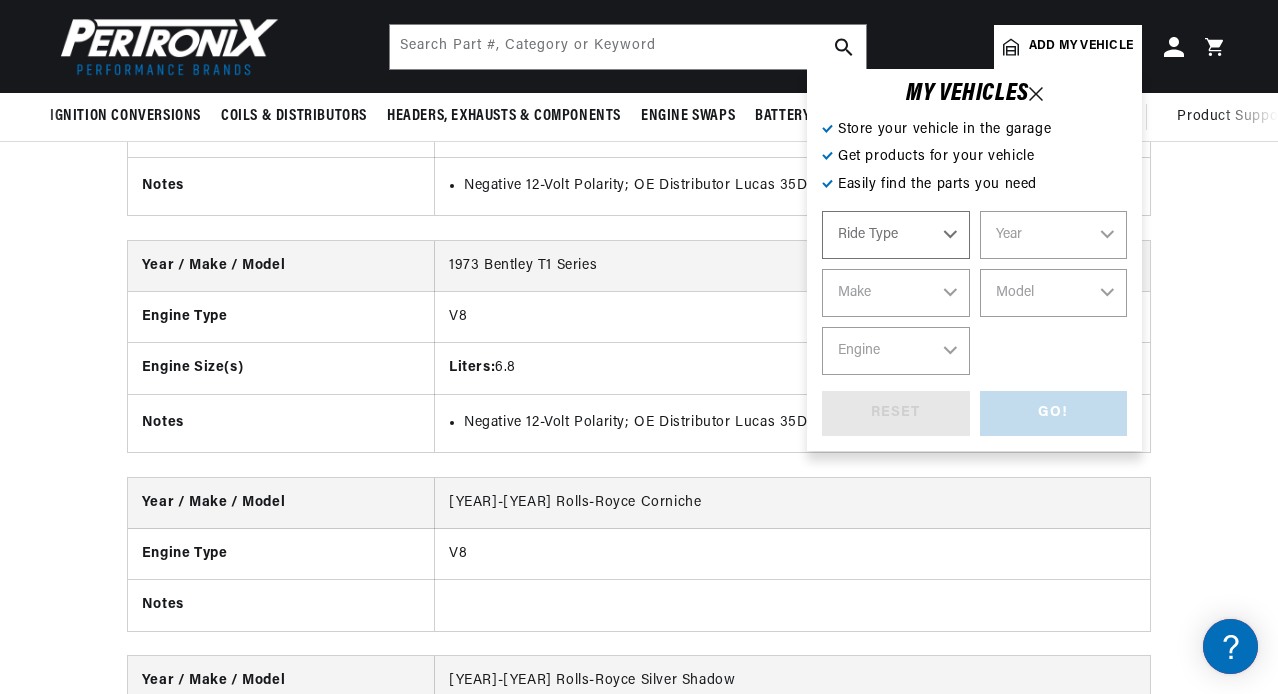 select on "Automotive" 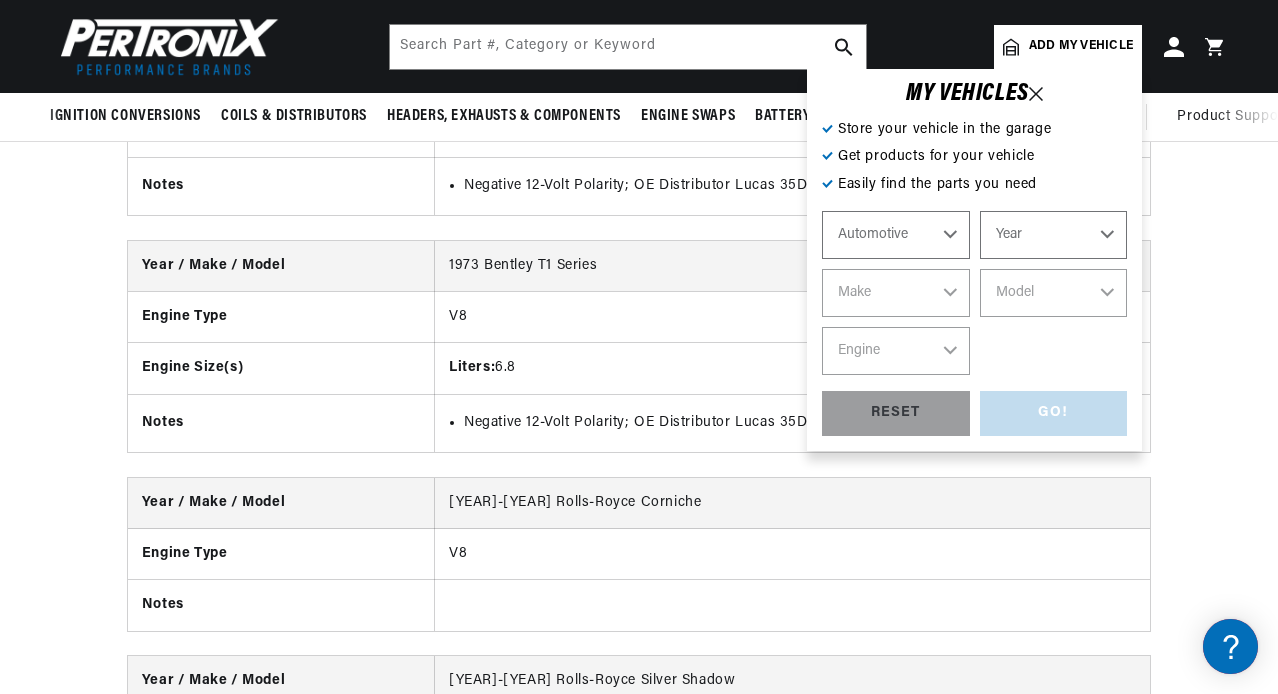 scroll, scrollTop: 0, scrollLeft: 746, axis: horizontal 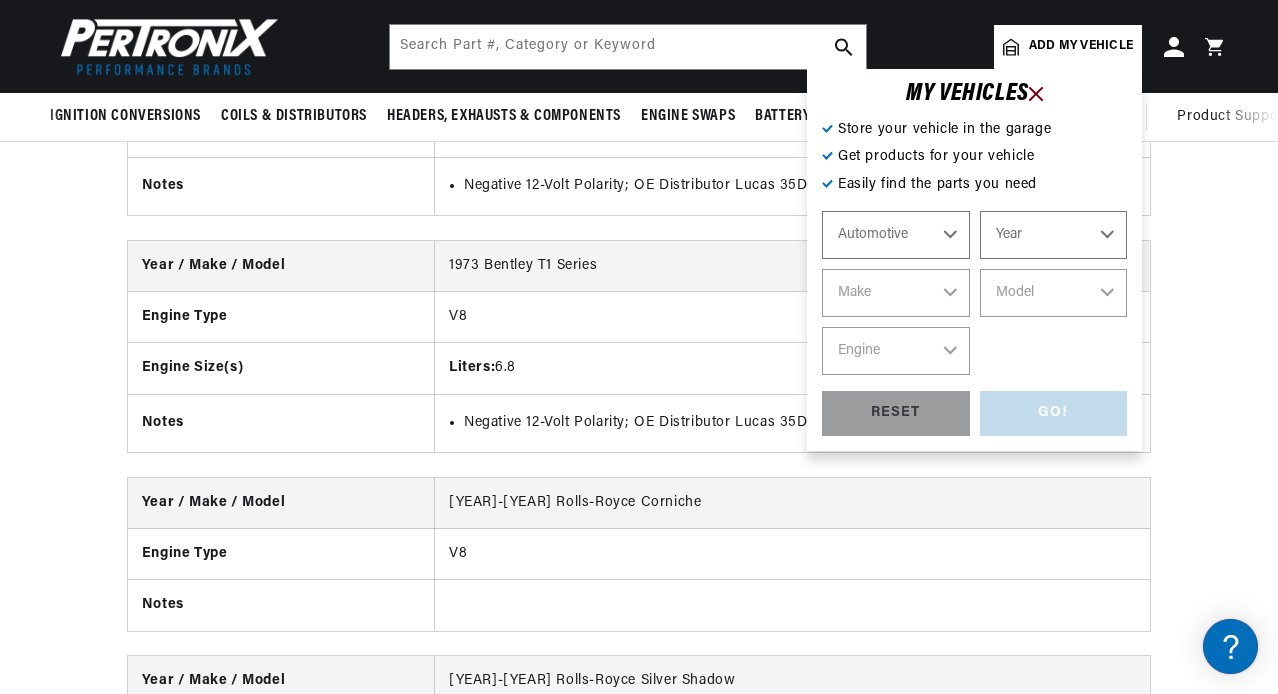 click 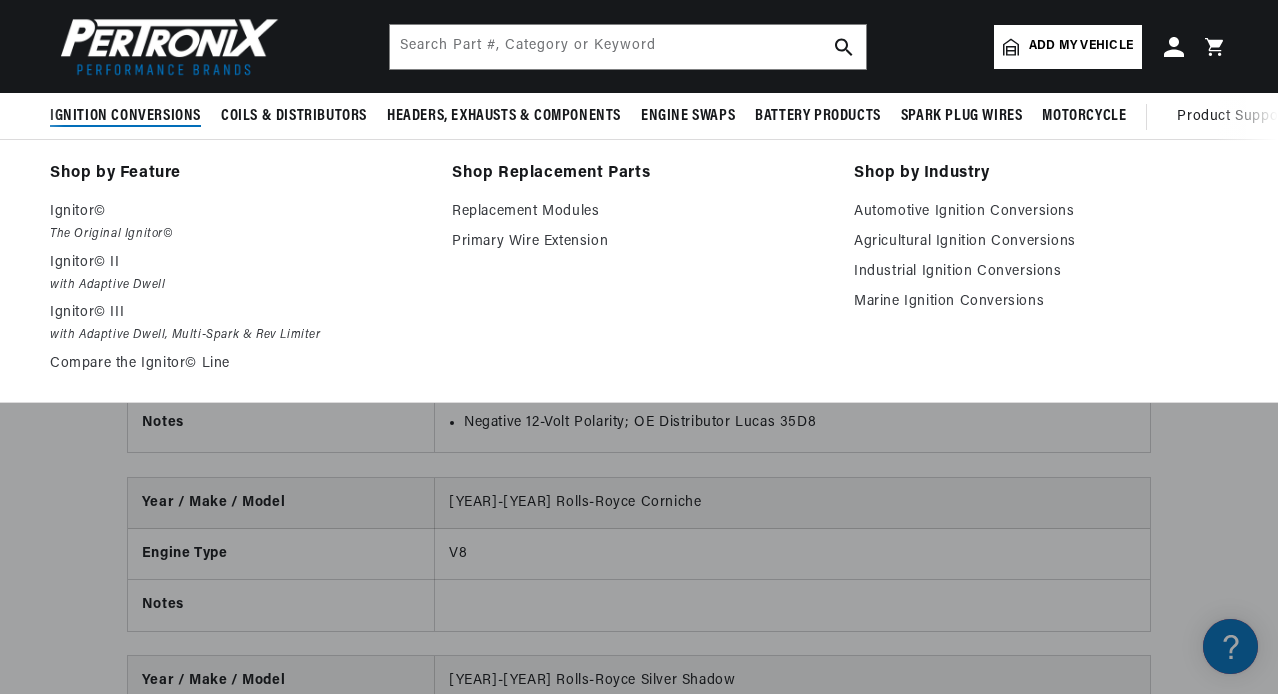 click on "Ignition Conversions" at bounding box center [125, 116] 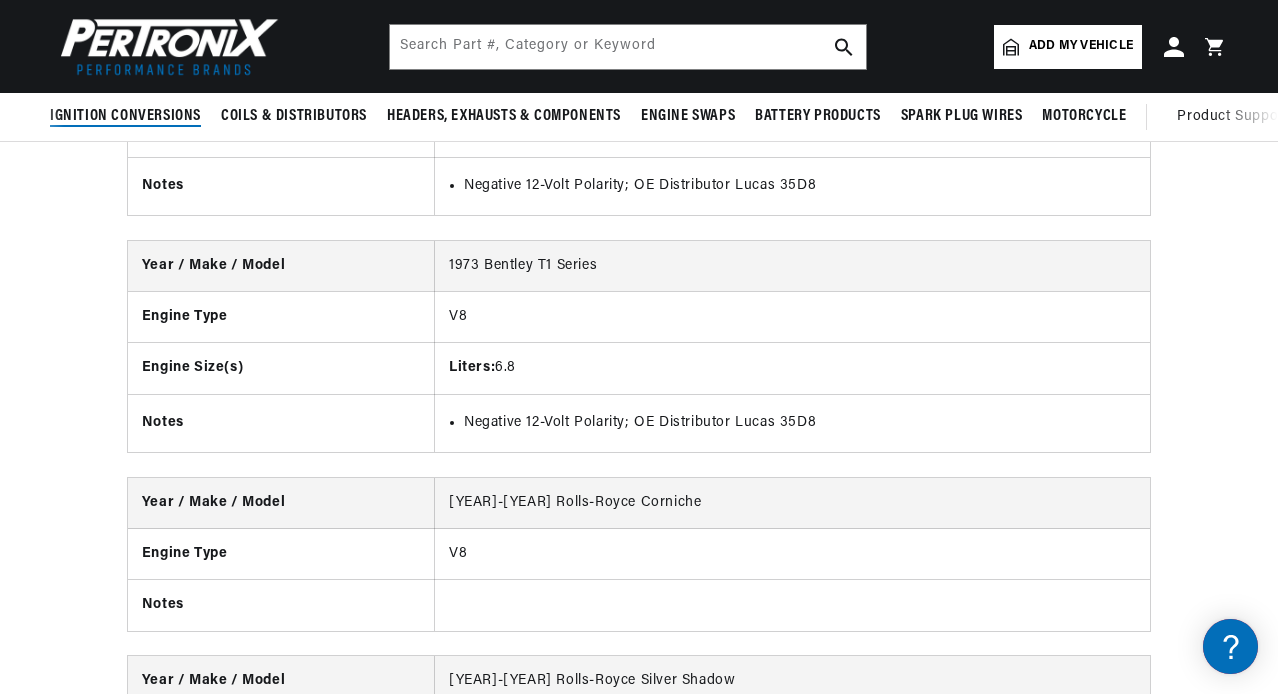 scroll, scrollTop: 0, scrollLeft: 746, axis: horizontal 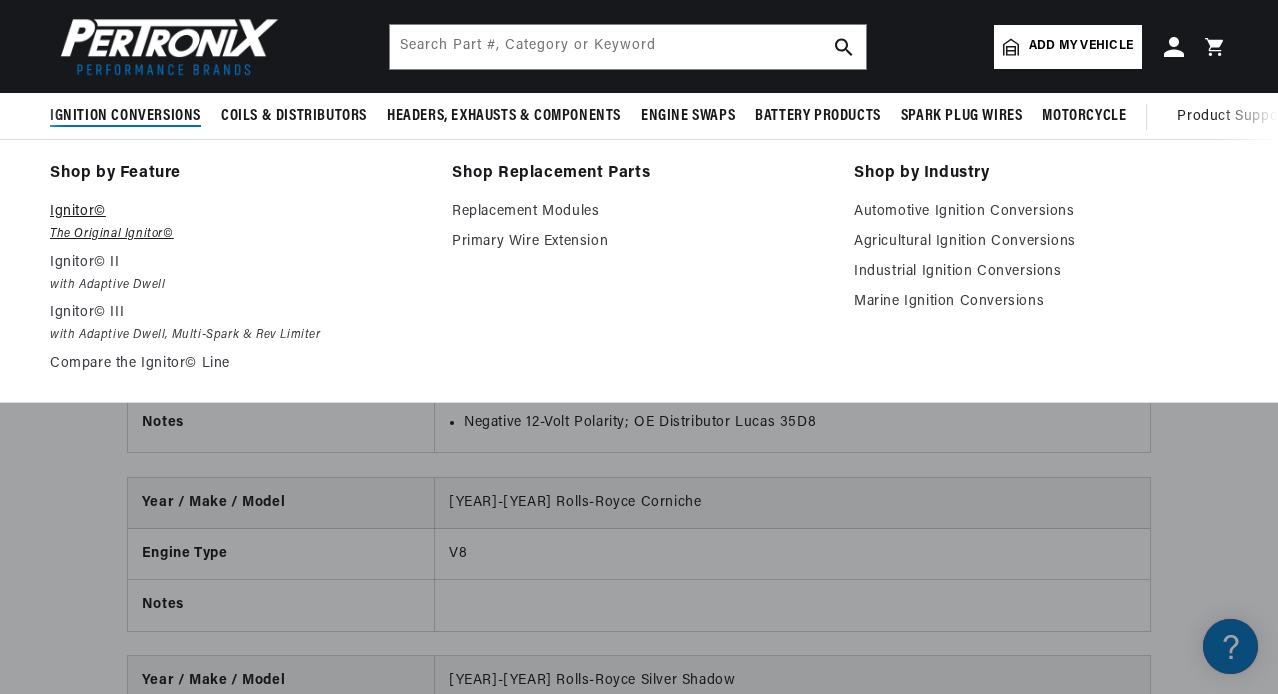 click on "Ignitor©" at bounding box center (237, 212) 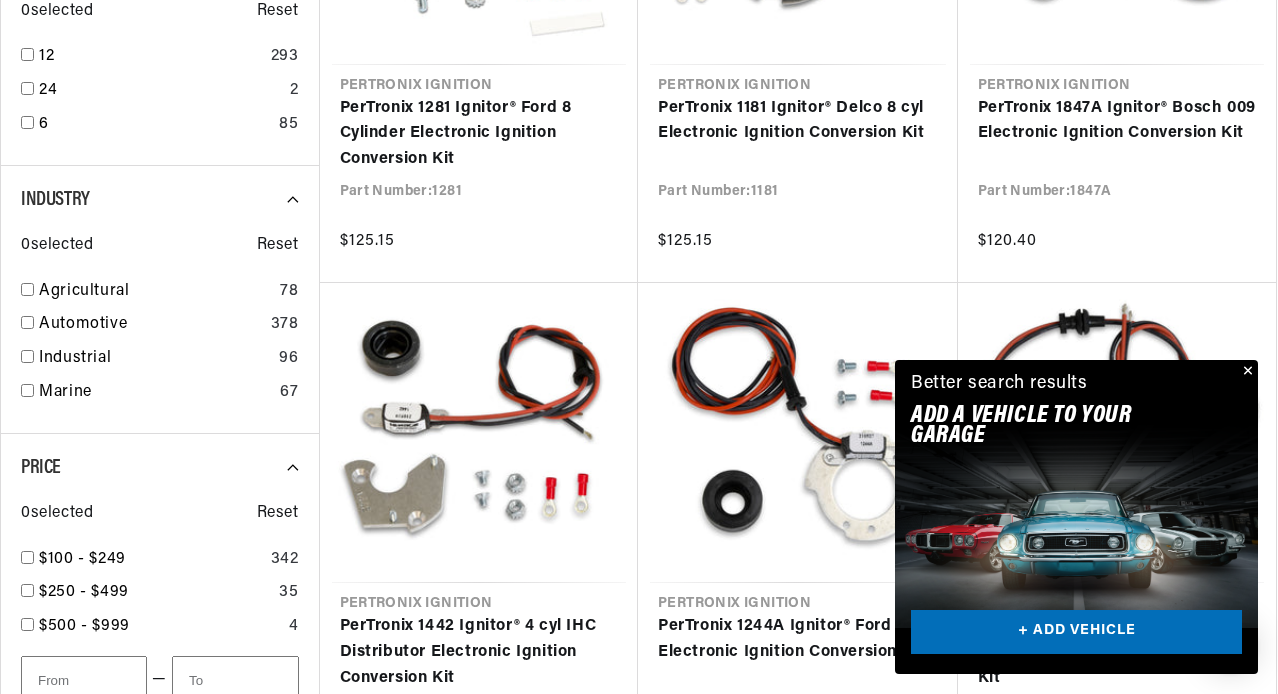 scroll, scrollTop: 1000, scrollLeft: 0, axis: vertical 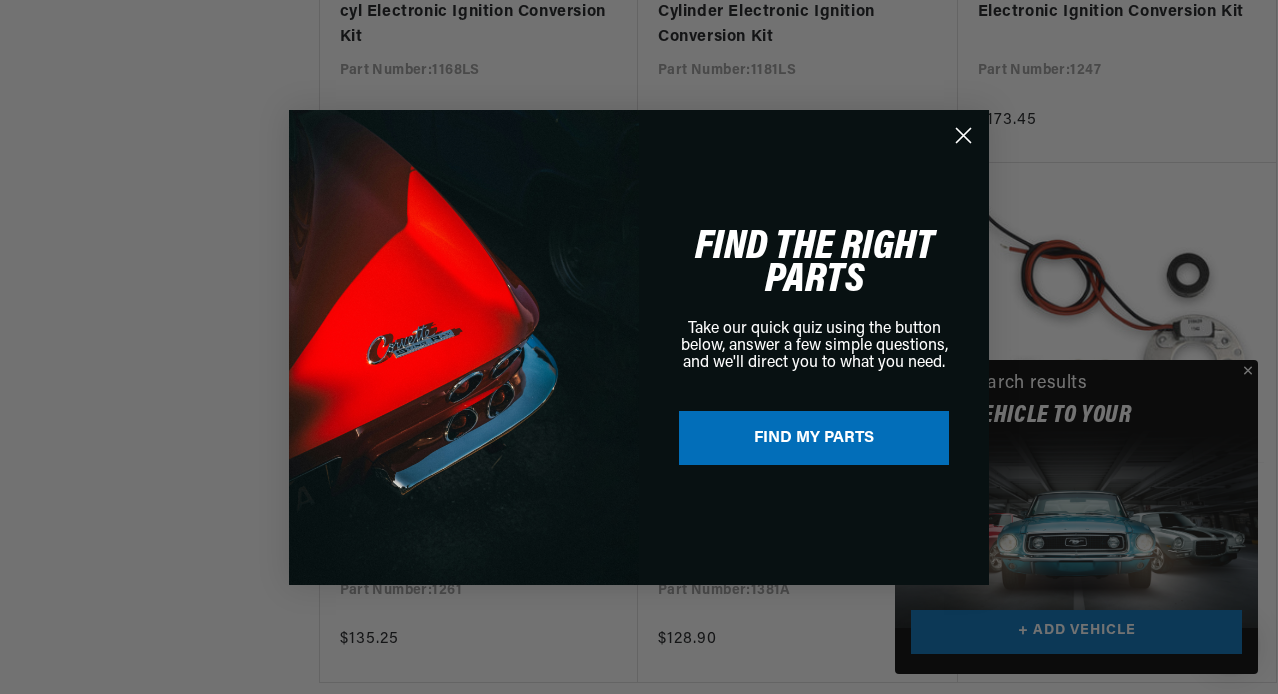click on "Close dialog FIND THE RIGHT PARTS Take our quick quiz using the button below, answer a few simple questions, and we'll direct you to what you need. FIND MY PARTS Submit" at bounding box center [639, 347] 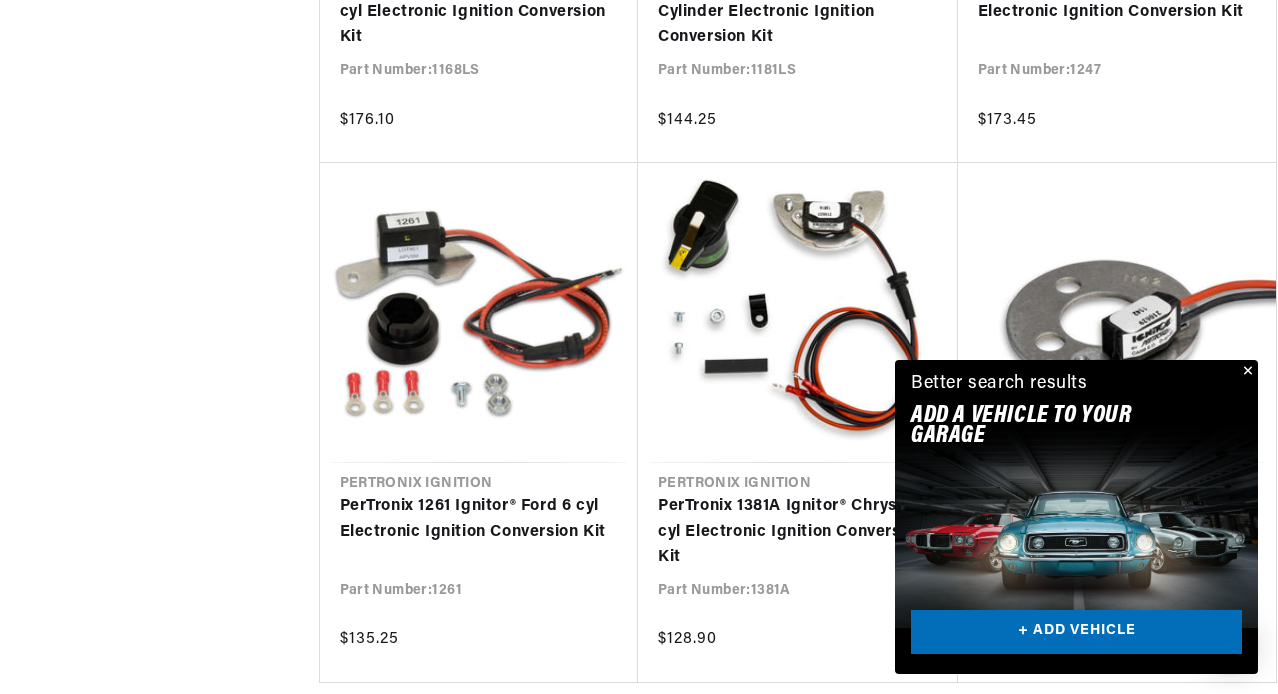 scroll, scrollTop: 0, scrollLeft: 0, axis: both 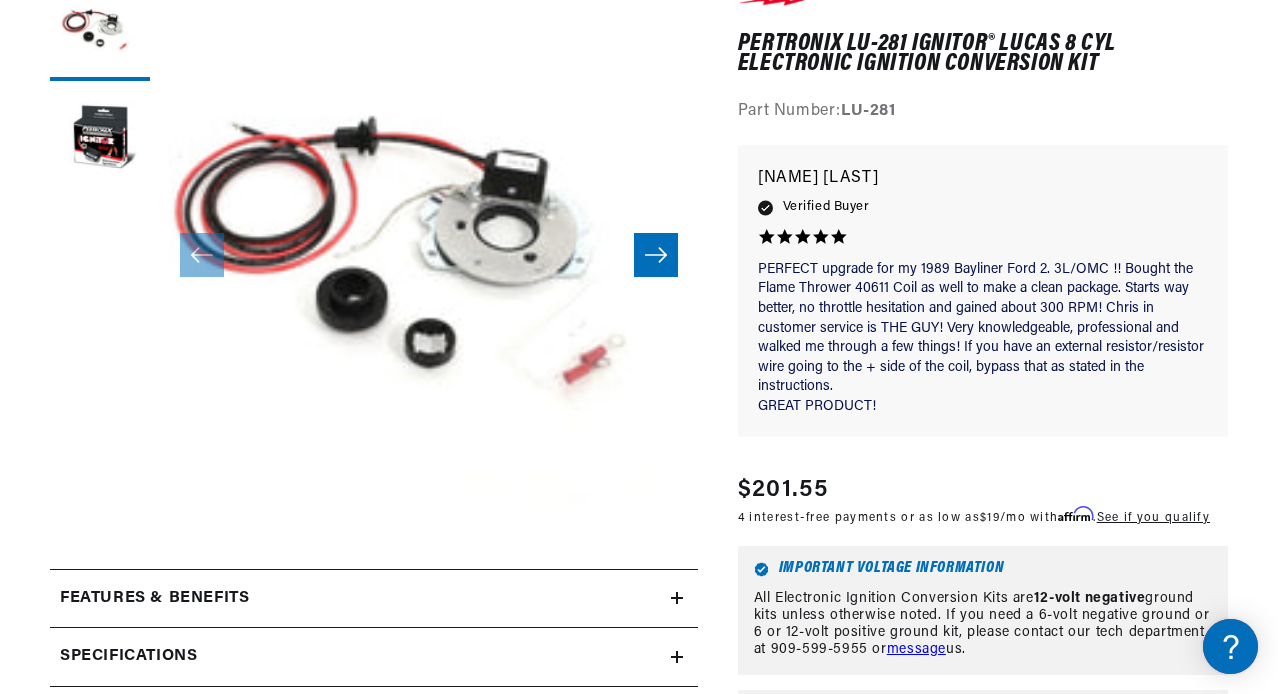 click 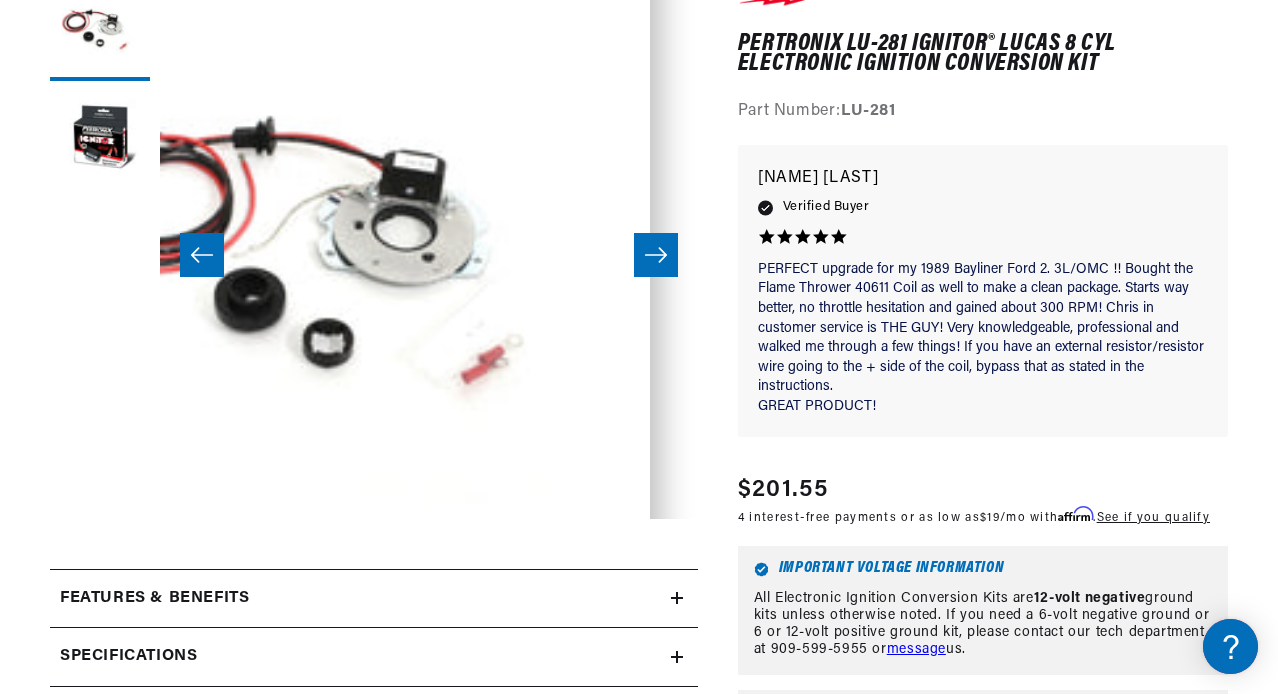 scroll, scrollTop: 0, scrollLeft: 398, axis: horizontal 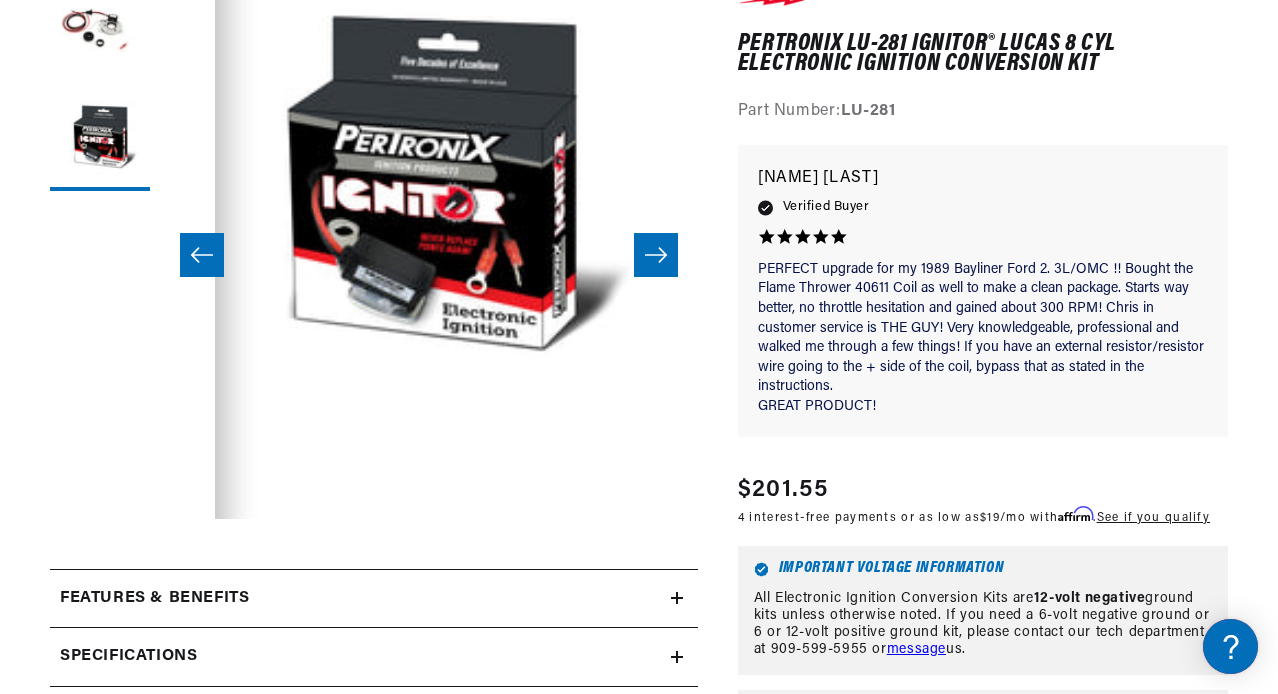 click 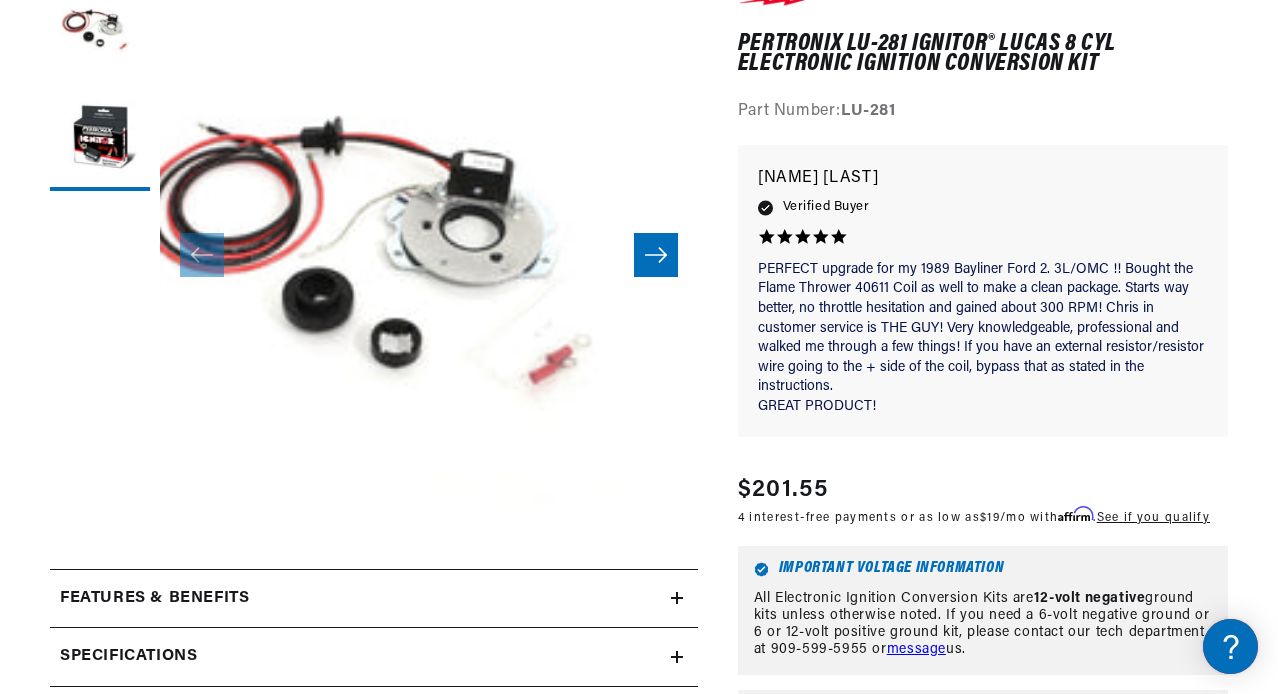 scroll, scrollTop: 0, scrollLeft: 0, axis: both 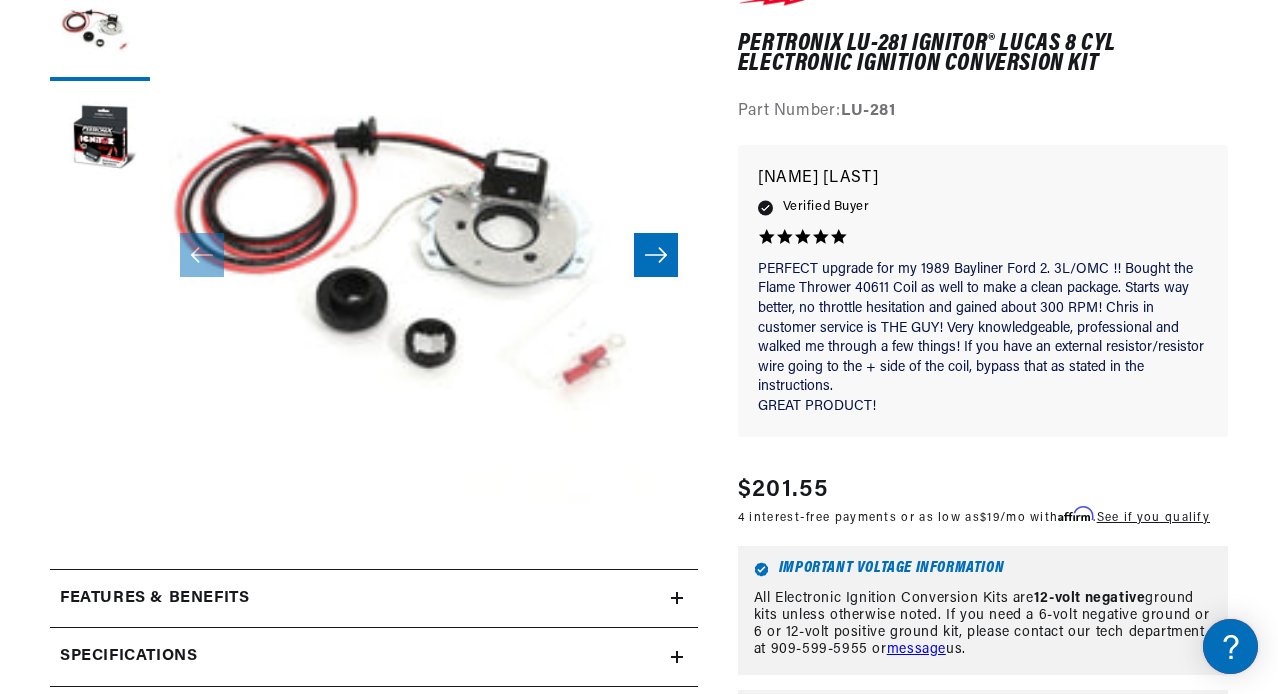 click on "Open media 1 in modal" at bounding box center (106, 572) 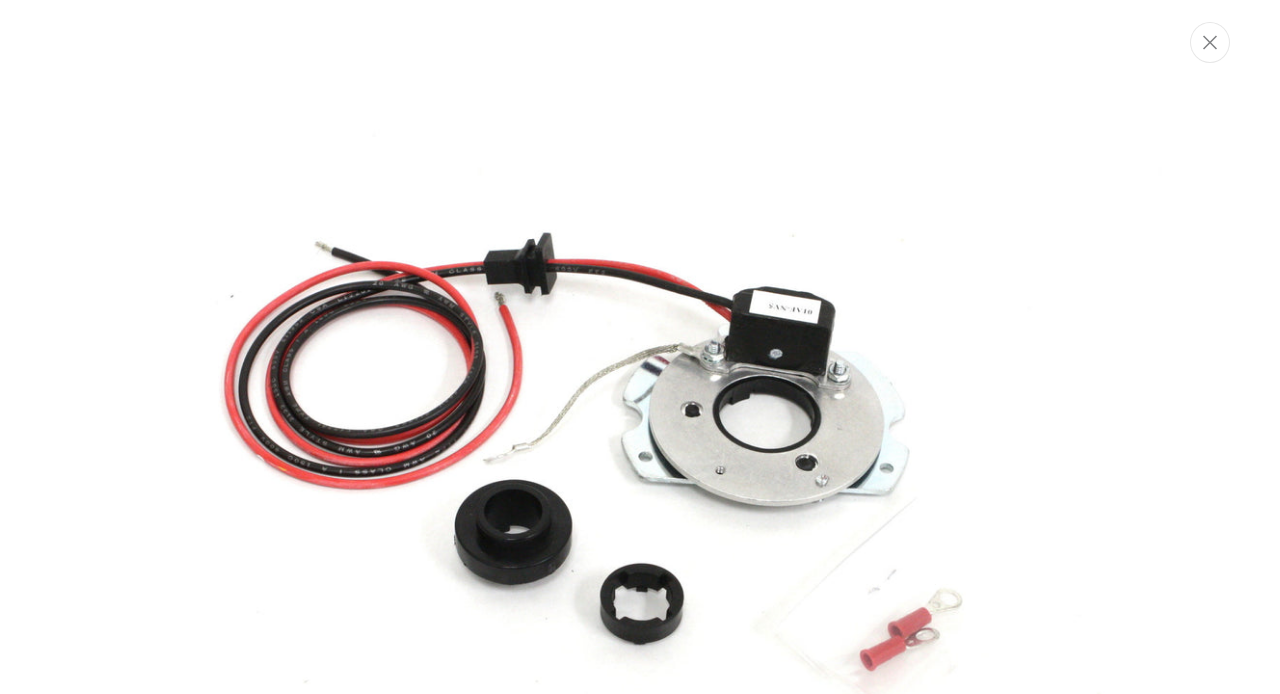 scroll, scrollTop: 202, scrollLeft: 0, axis: vertical 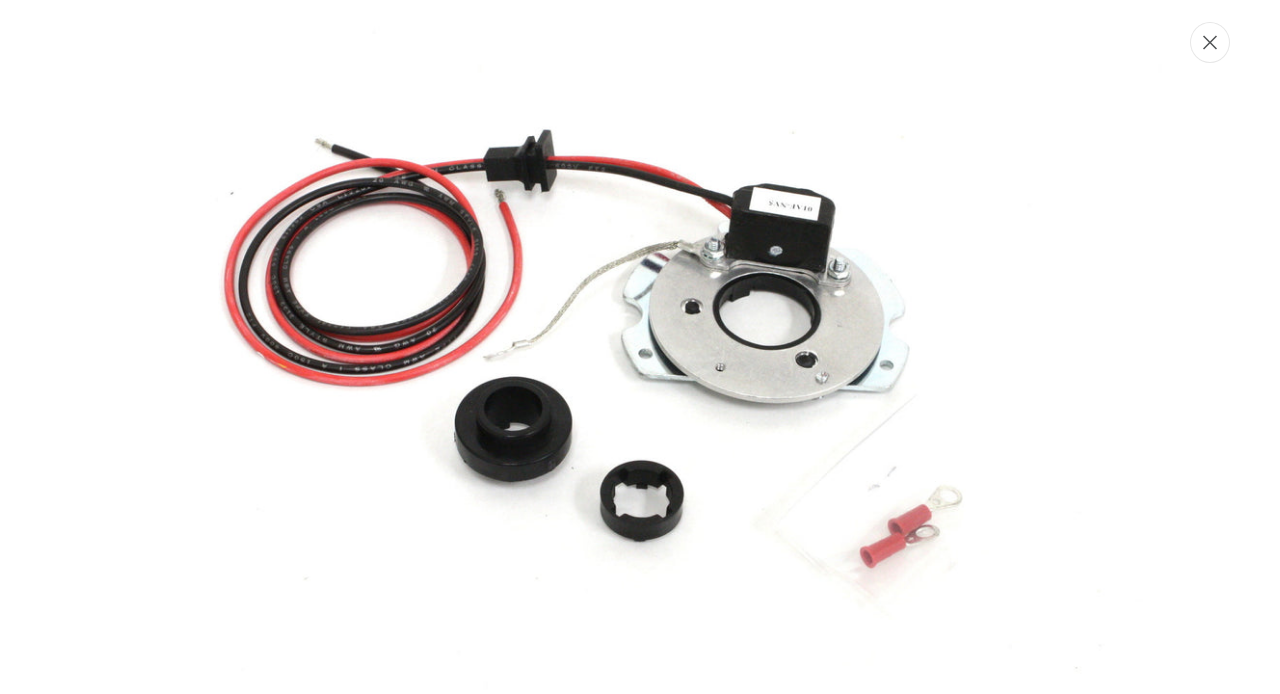 click at bounding box center [1210, 42] 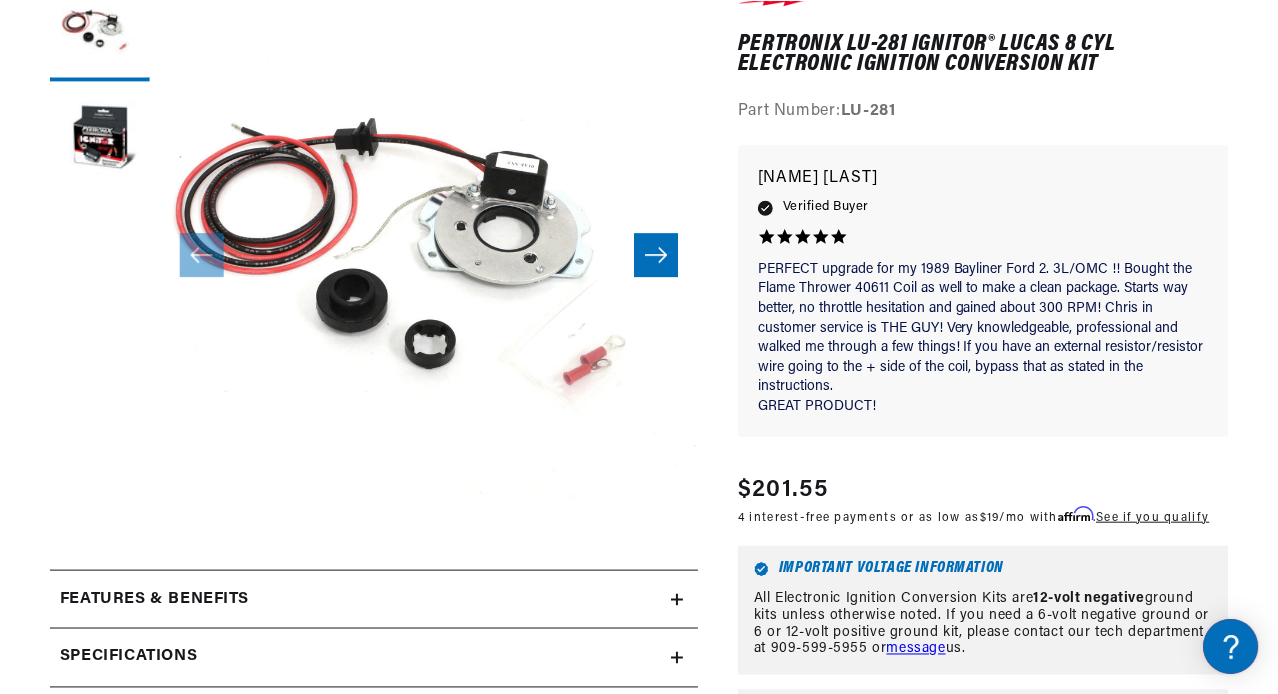 scroll, scrollTop: 54, scrollLeft: 0, axis: vertical 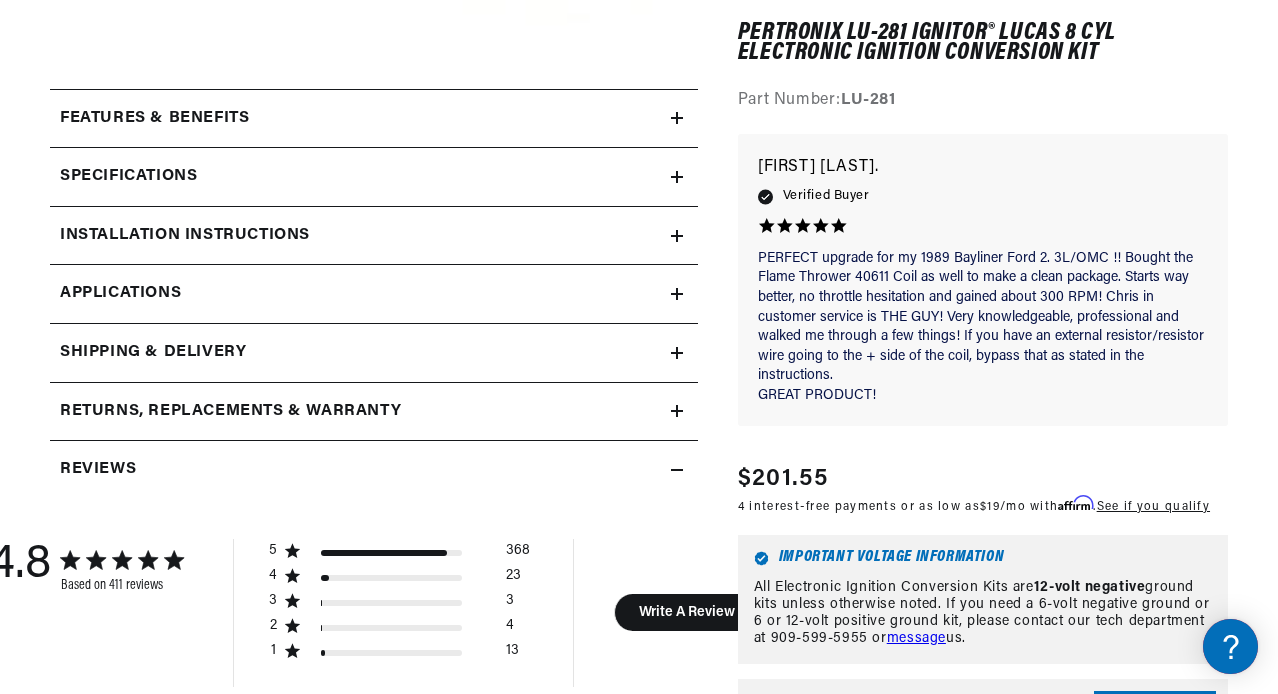 click on "Applications" at bounding box center [120, 294] 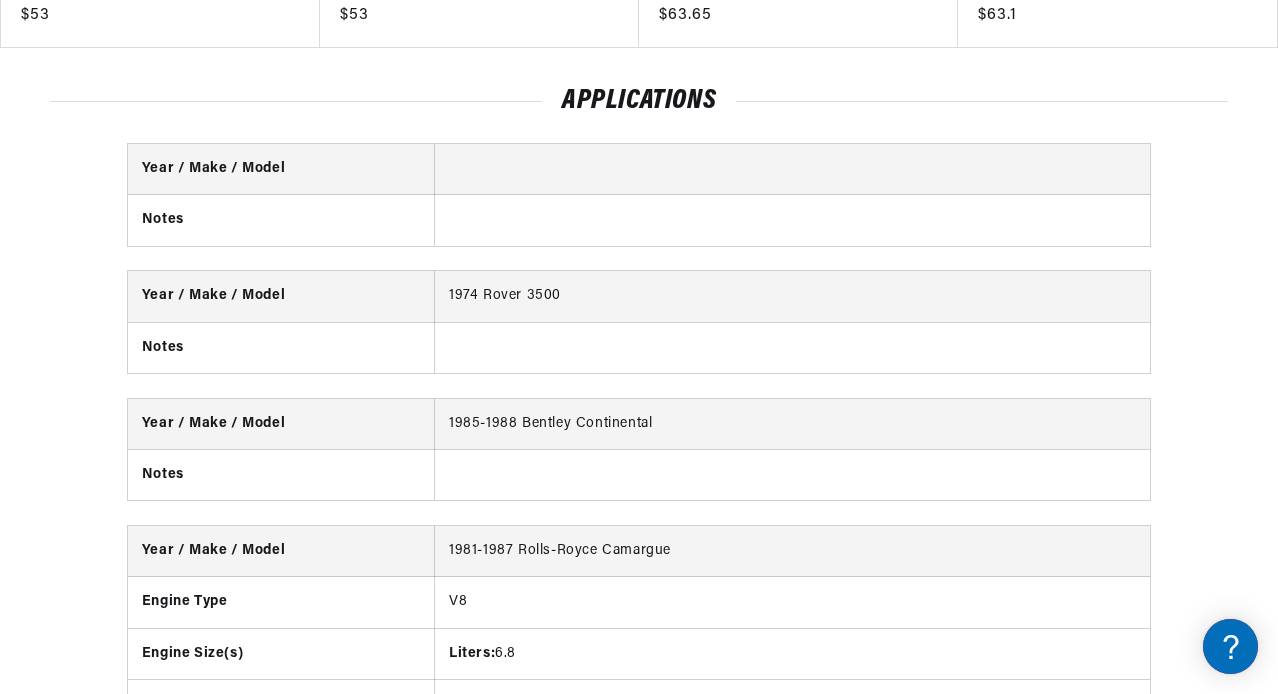 scroll, scrollTop: 4428, scrollLeft: 0, axis: vertical 